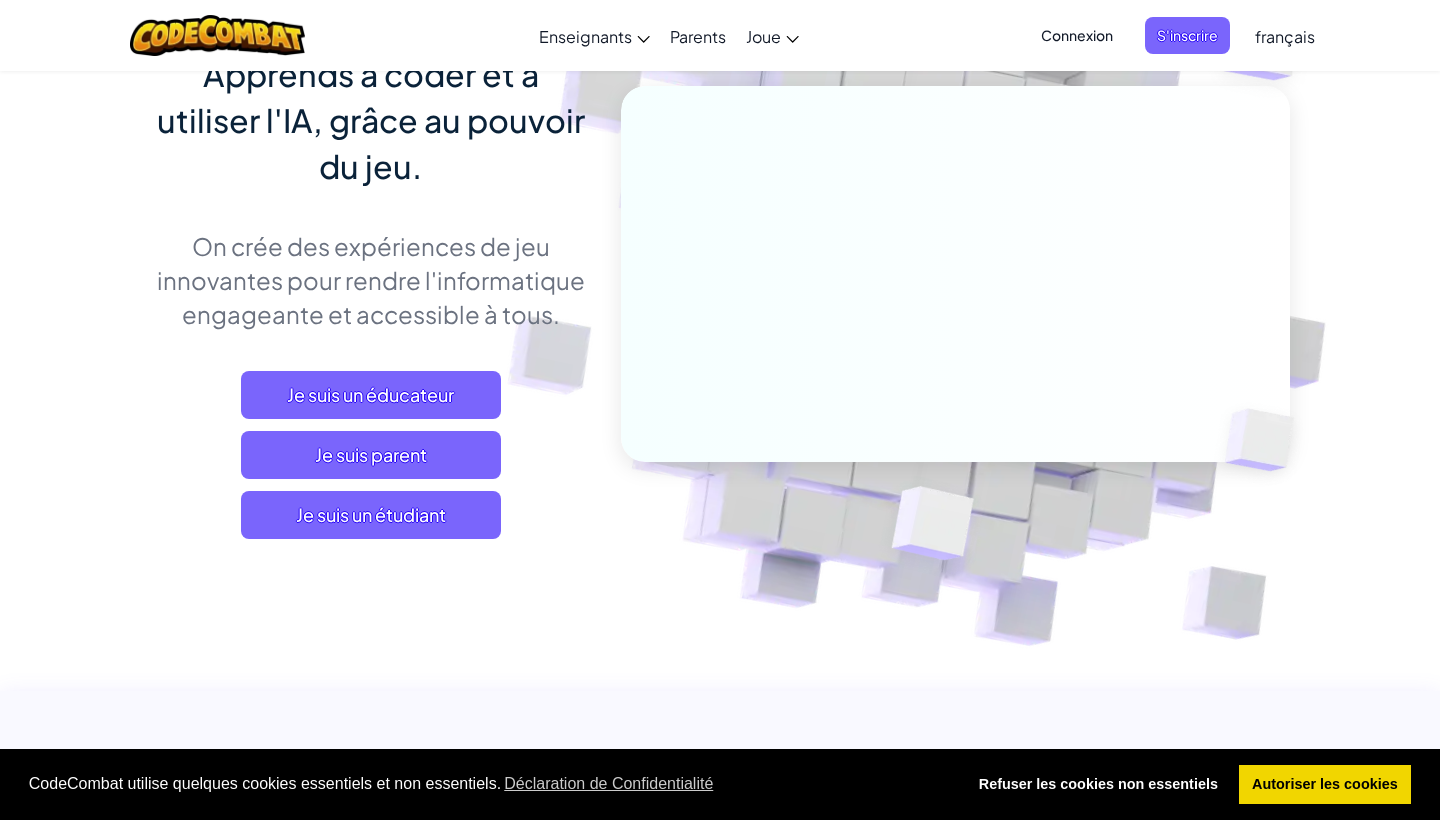 scroll, scrollTop: 418, scrollLeft: 0, axis: vertical 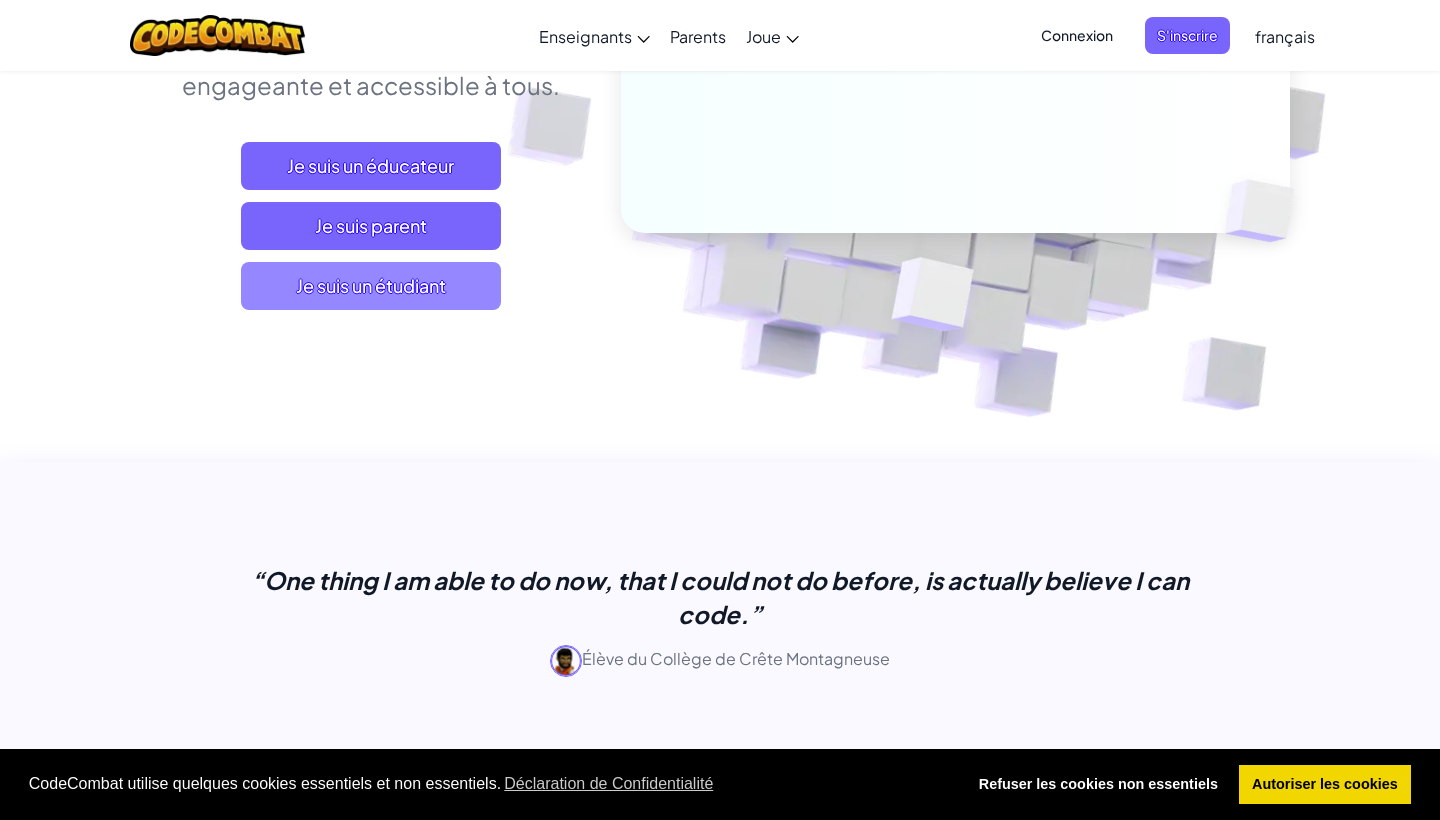 click on "Je suis un étudiant" at bounding box center [371, 286] 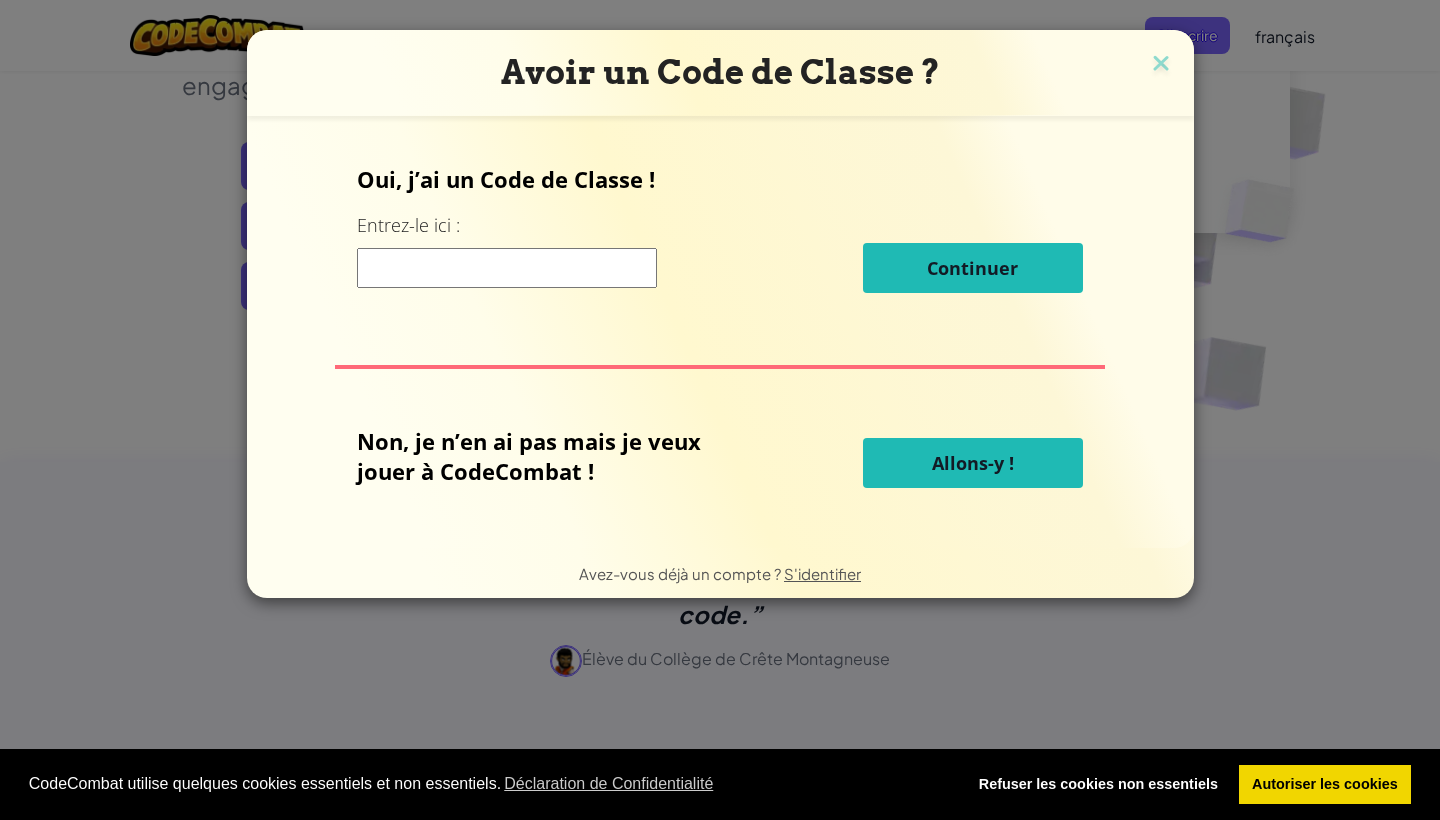 click on "Allons-y !" at bounding box center (973, 463) 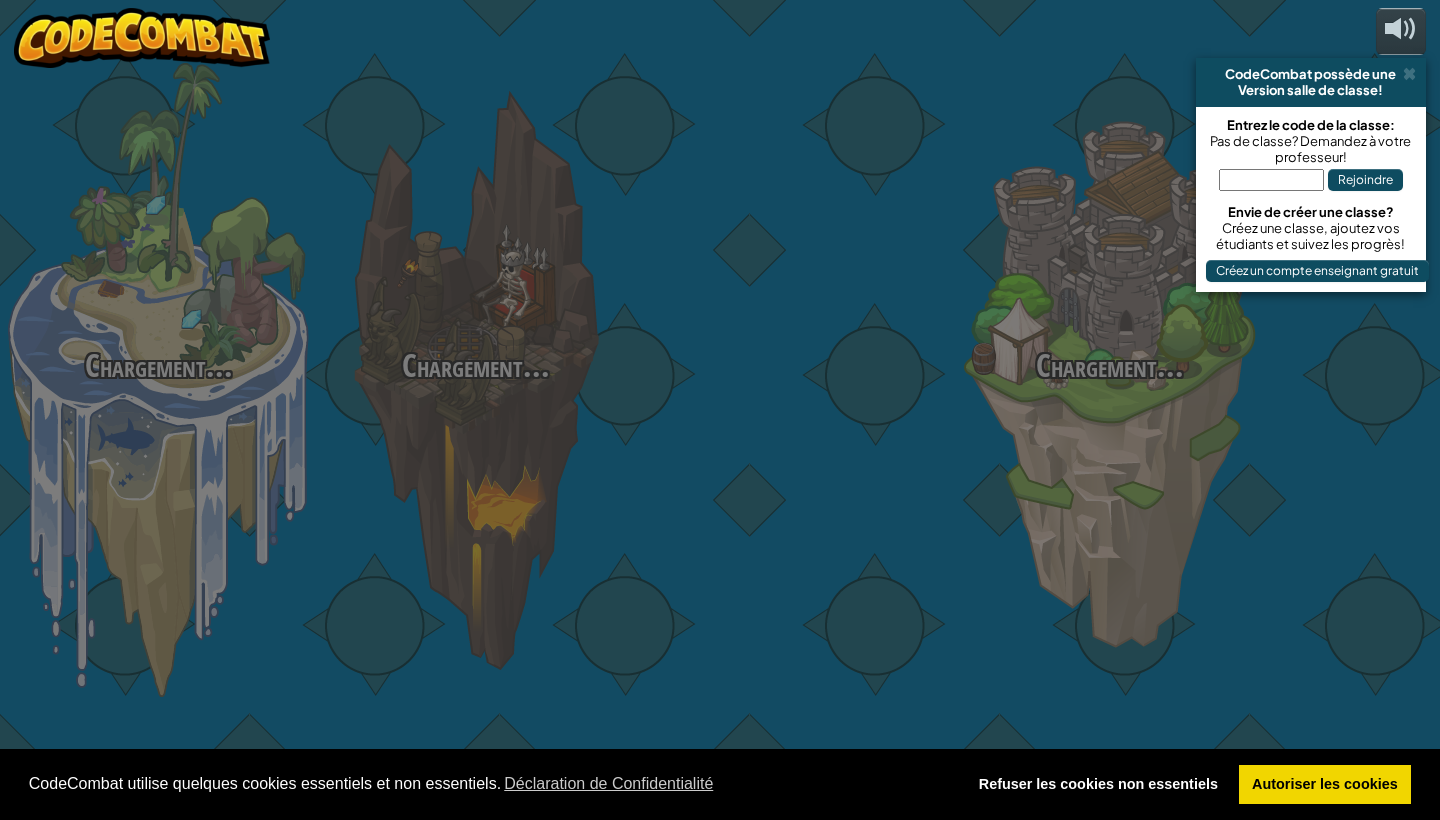select on "fr" 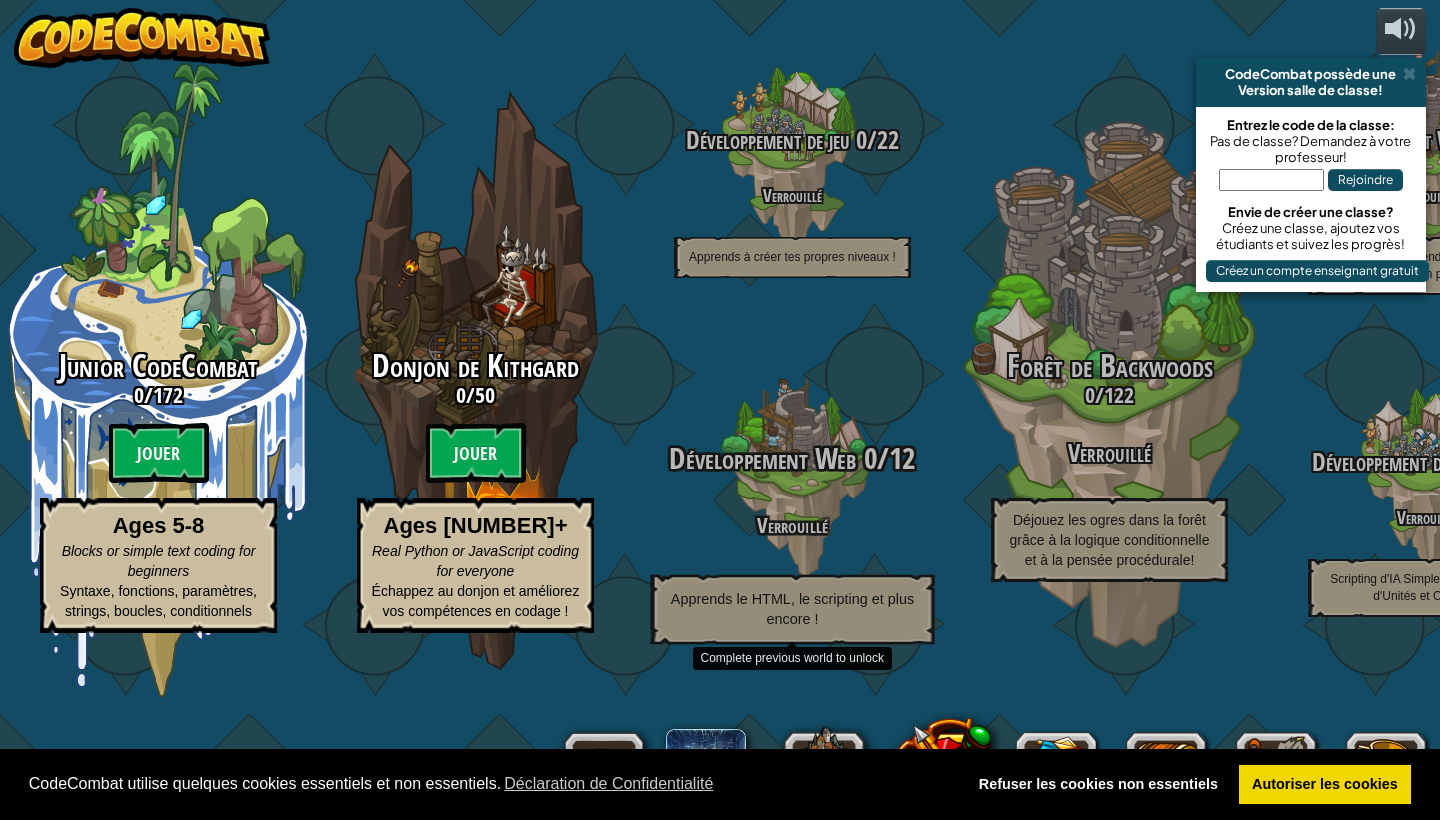 scroll, scrollTop: 0, scrollLeft: 0, axis: both 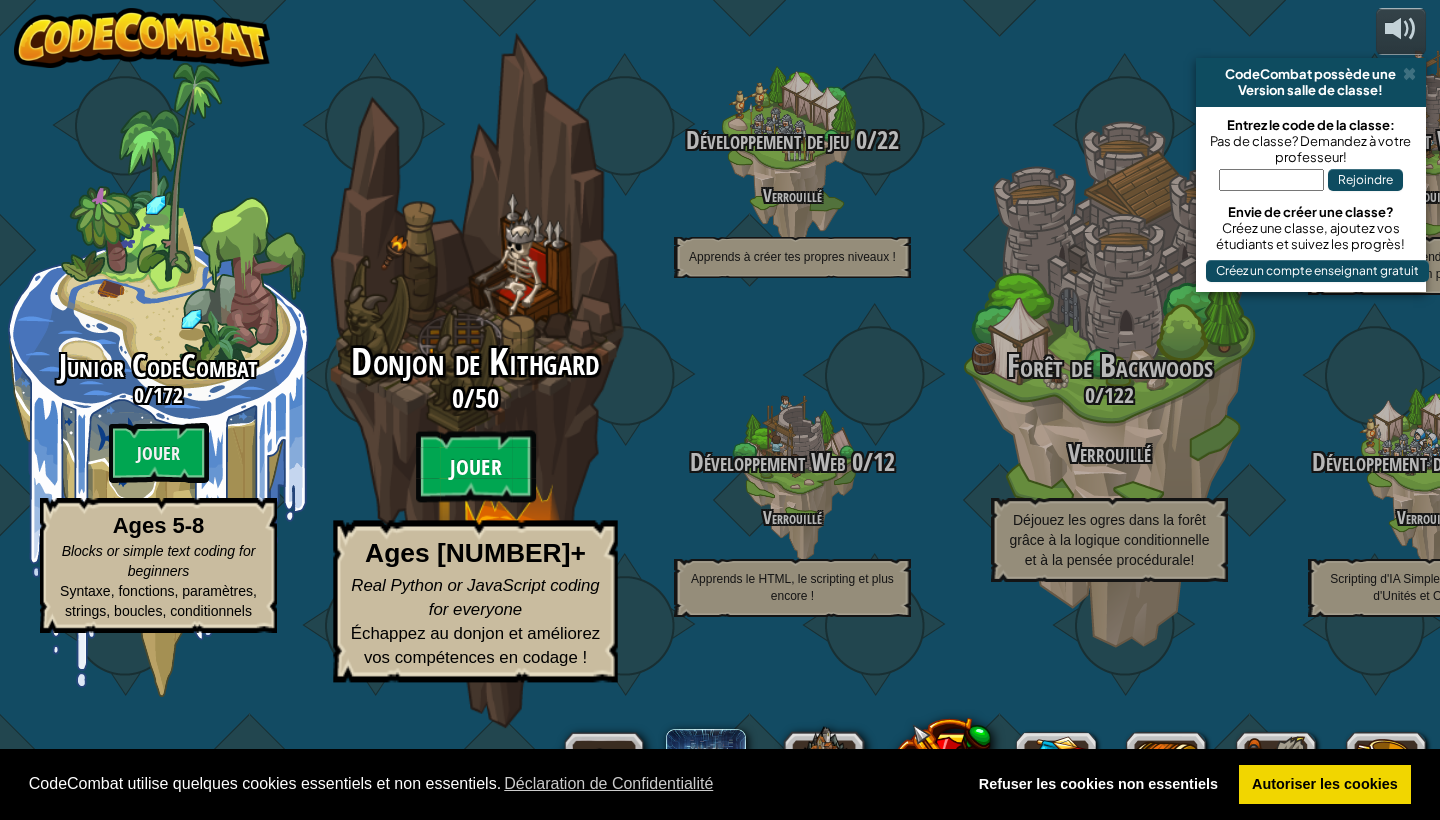click on "Jouer" at bounding box center [476, 467] 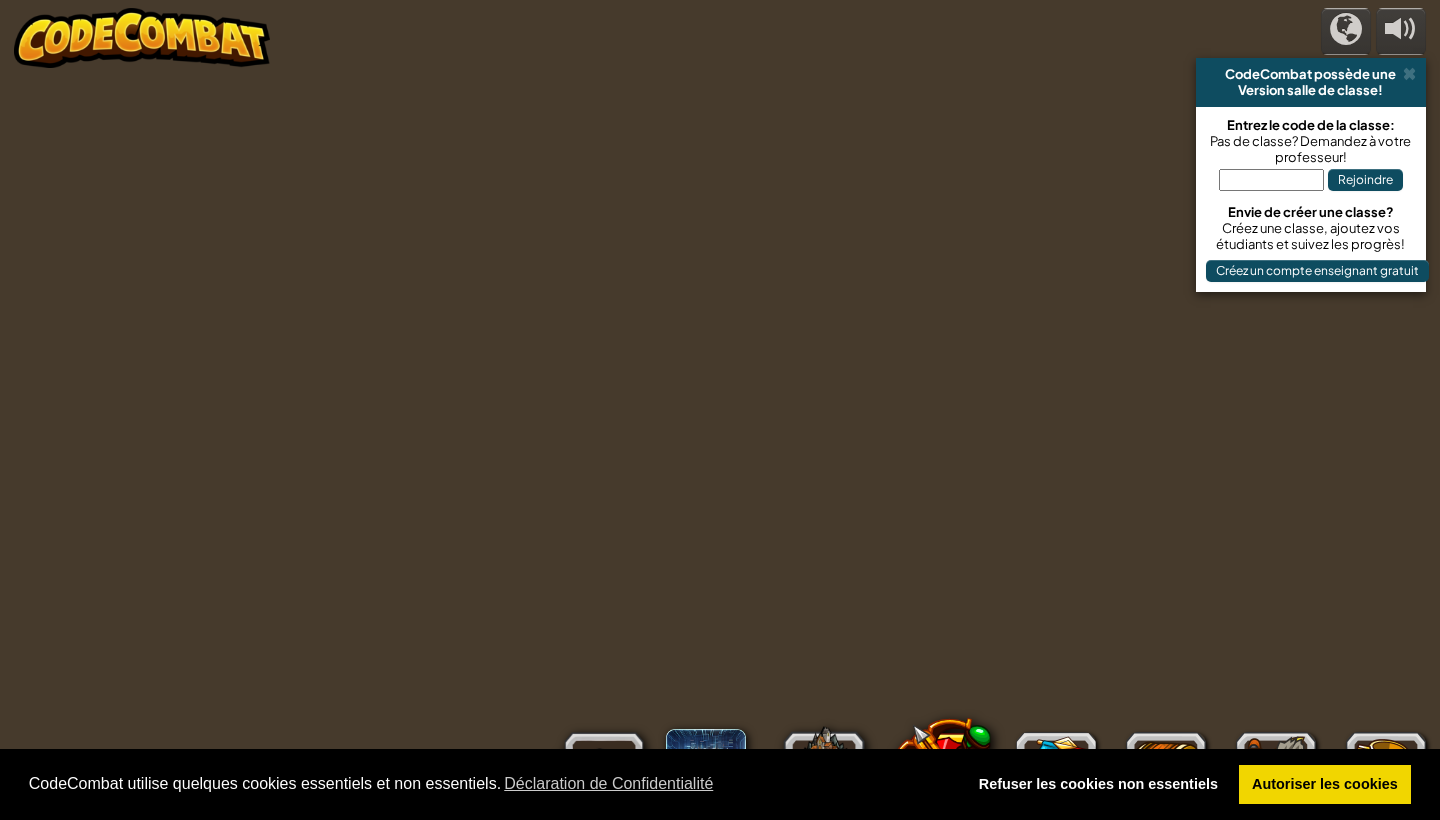 select on "fr" 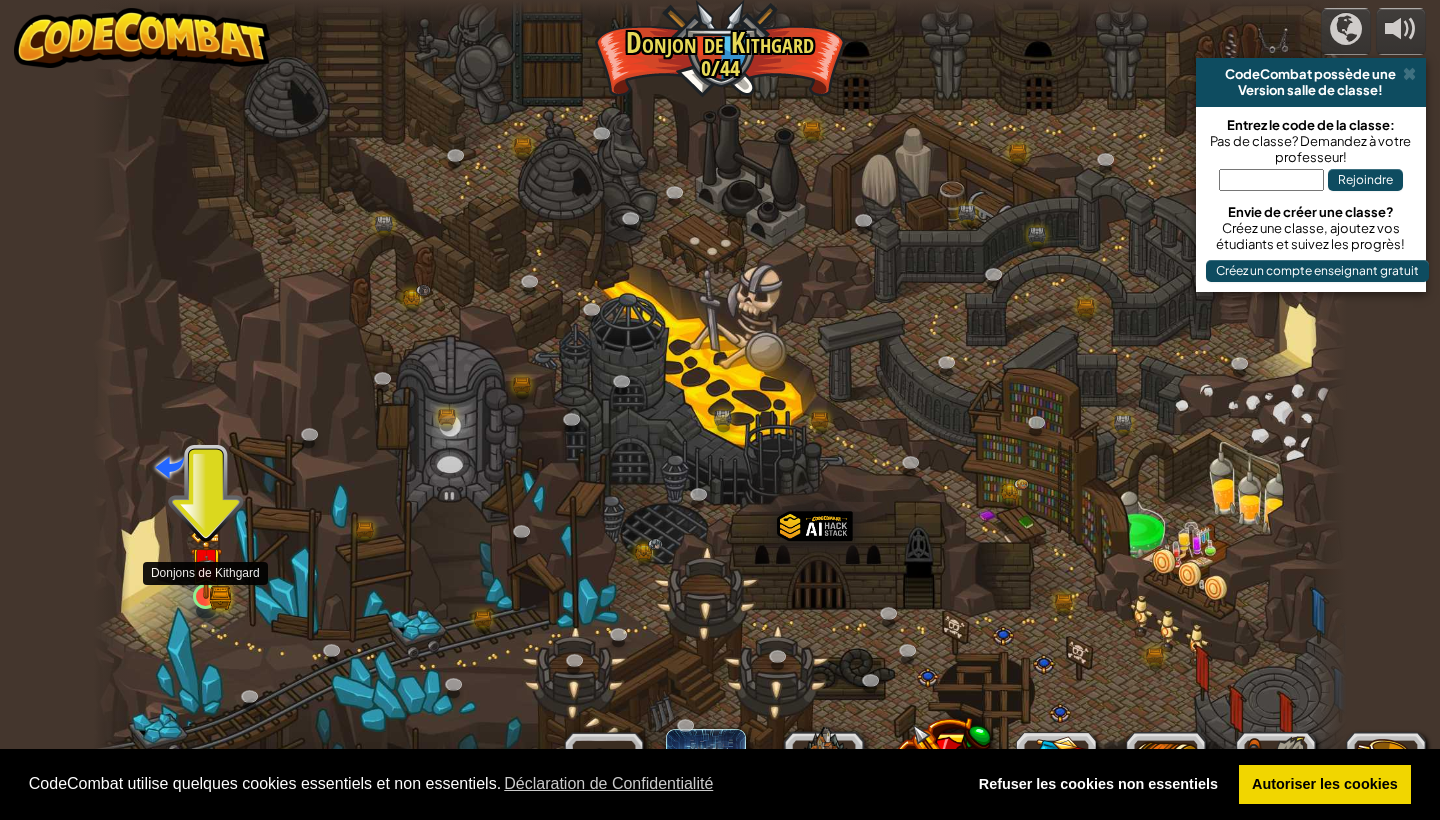 click at bounding box center [205, 564] 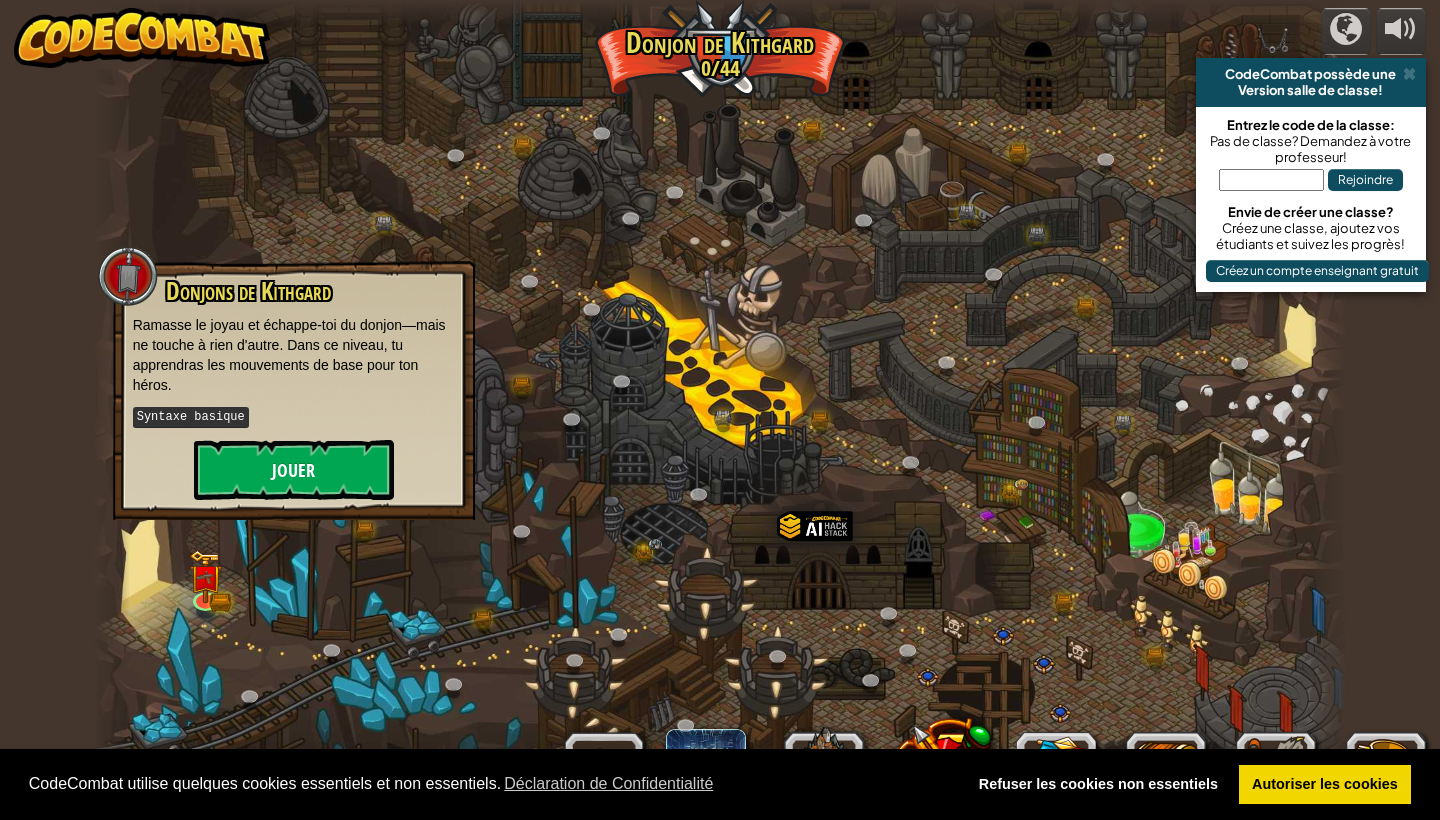 click on "Jouer" at bounding box center [294, 470] 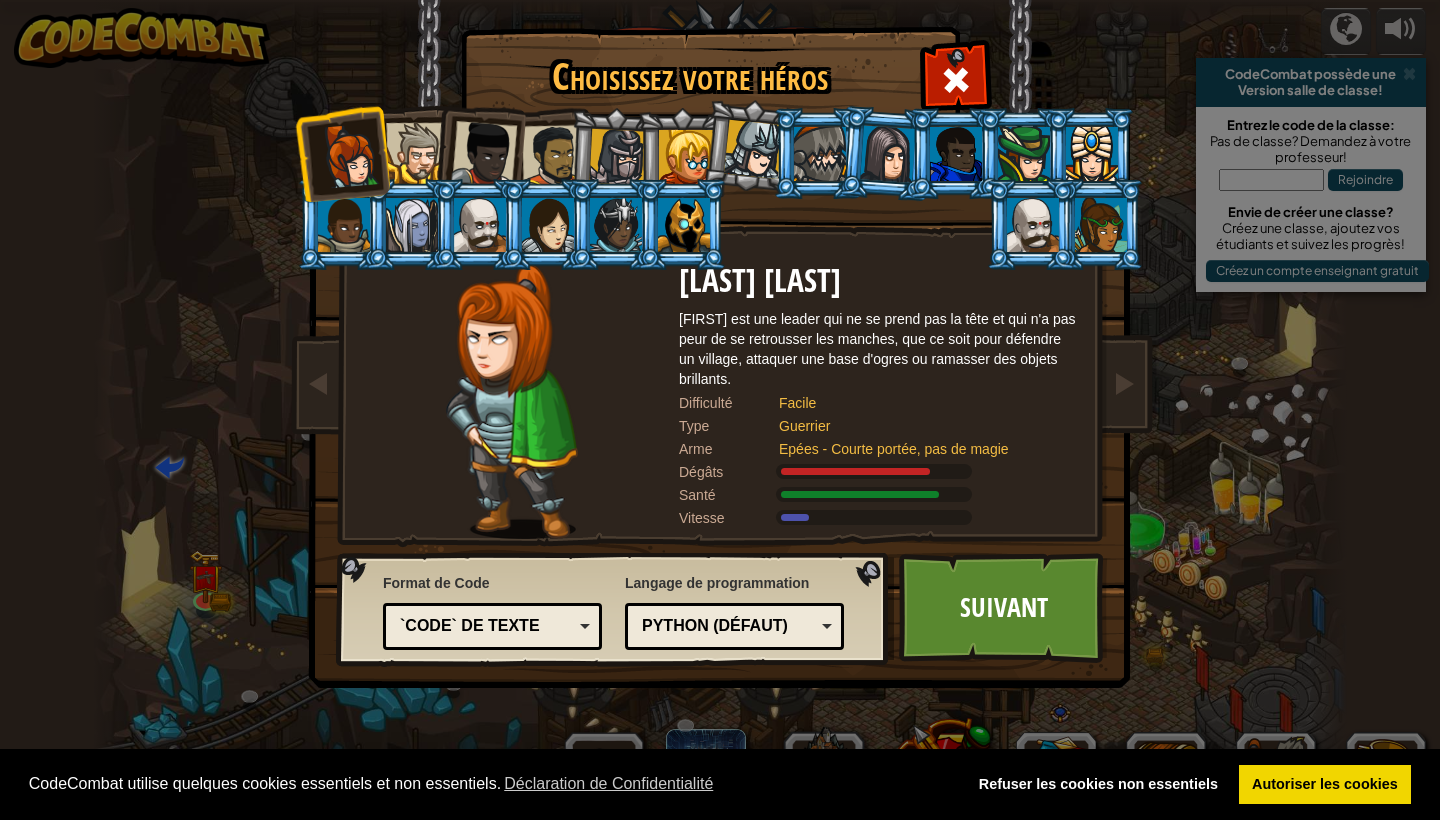 click at bounding box center [888, 153] 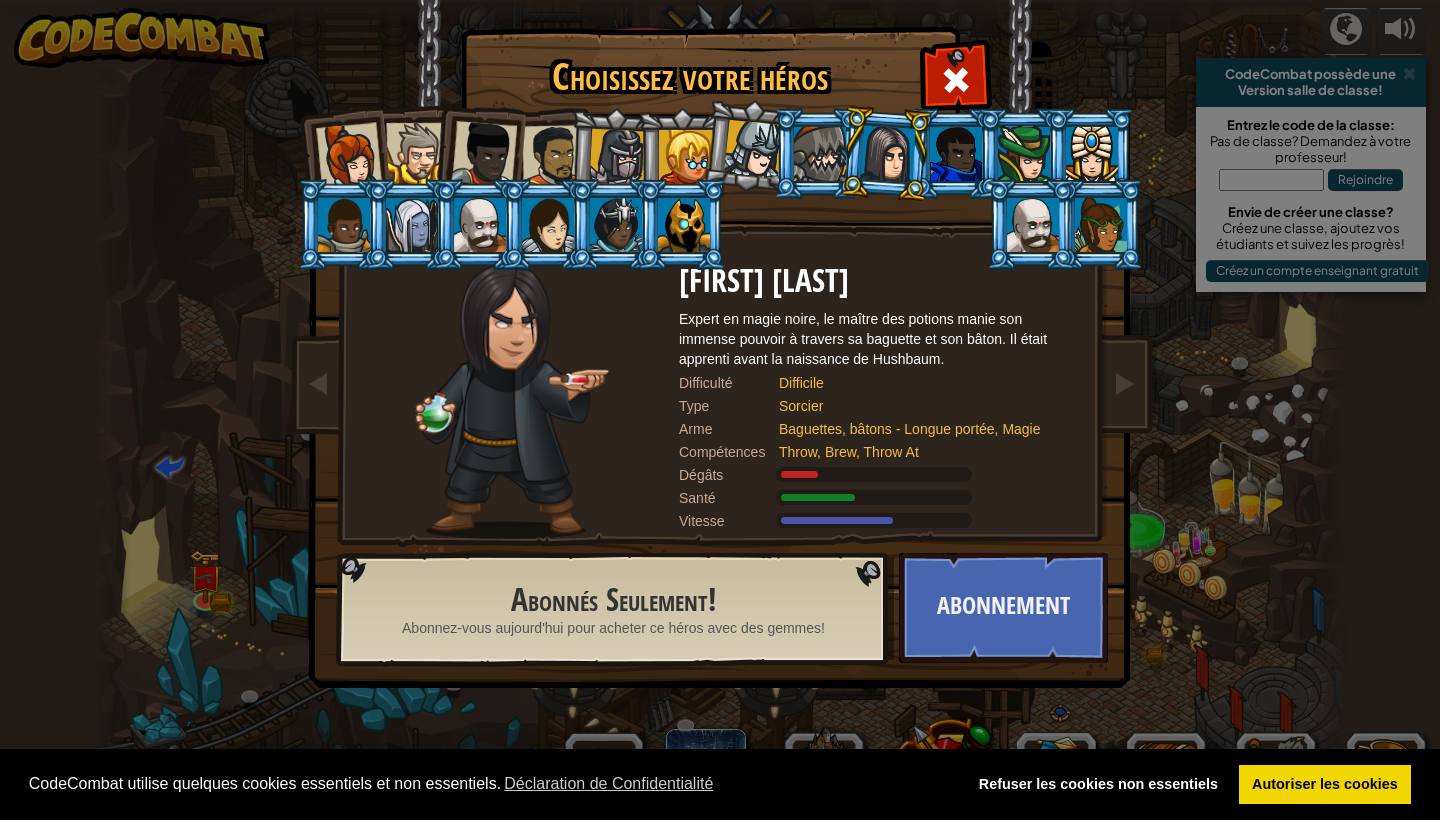 click at bounding box center [1092, 154] 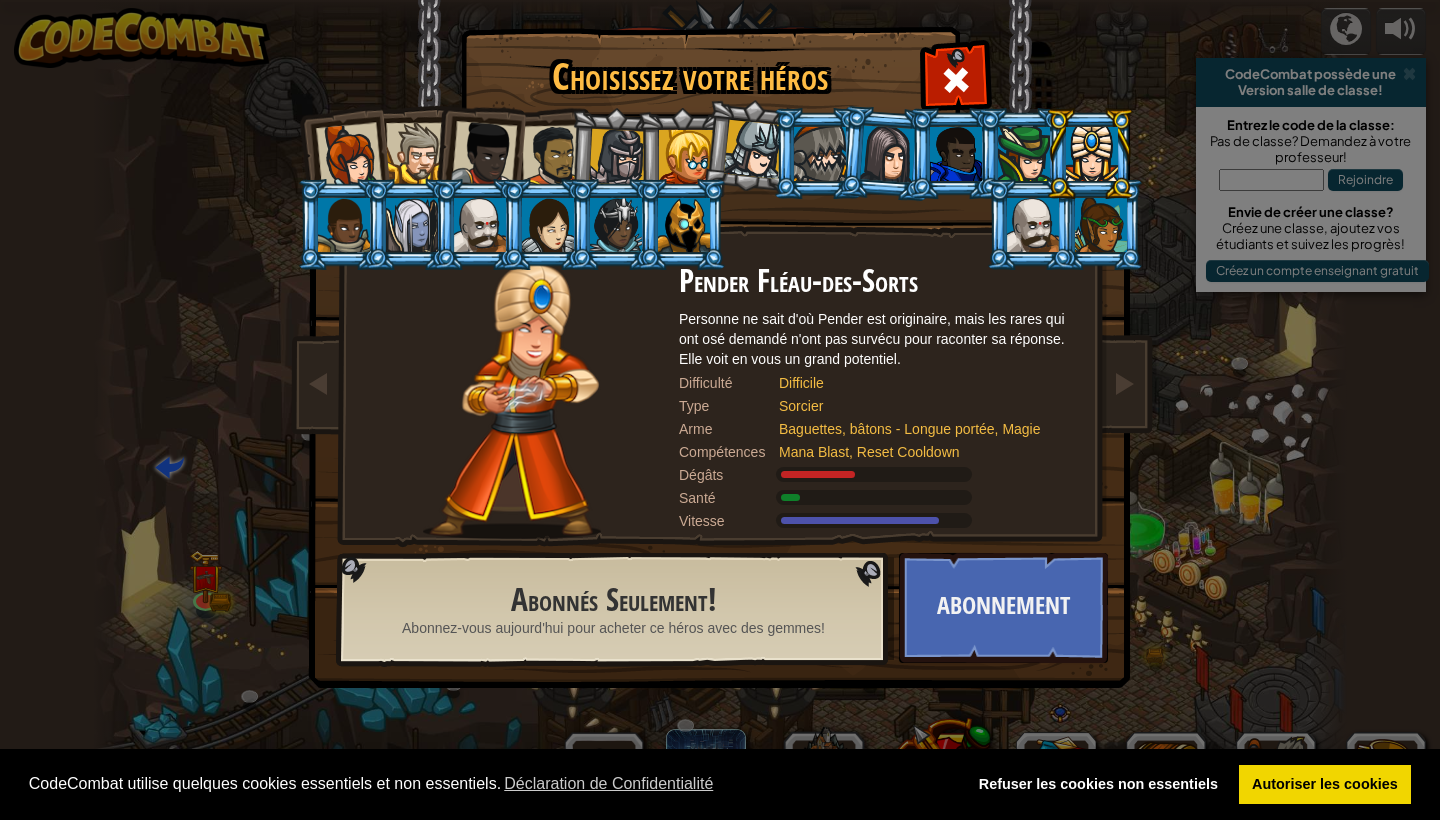 click at bounding box center (1024, 154) 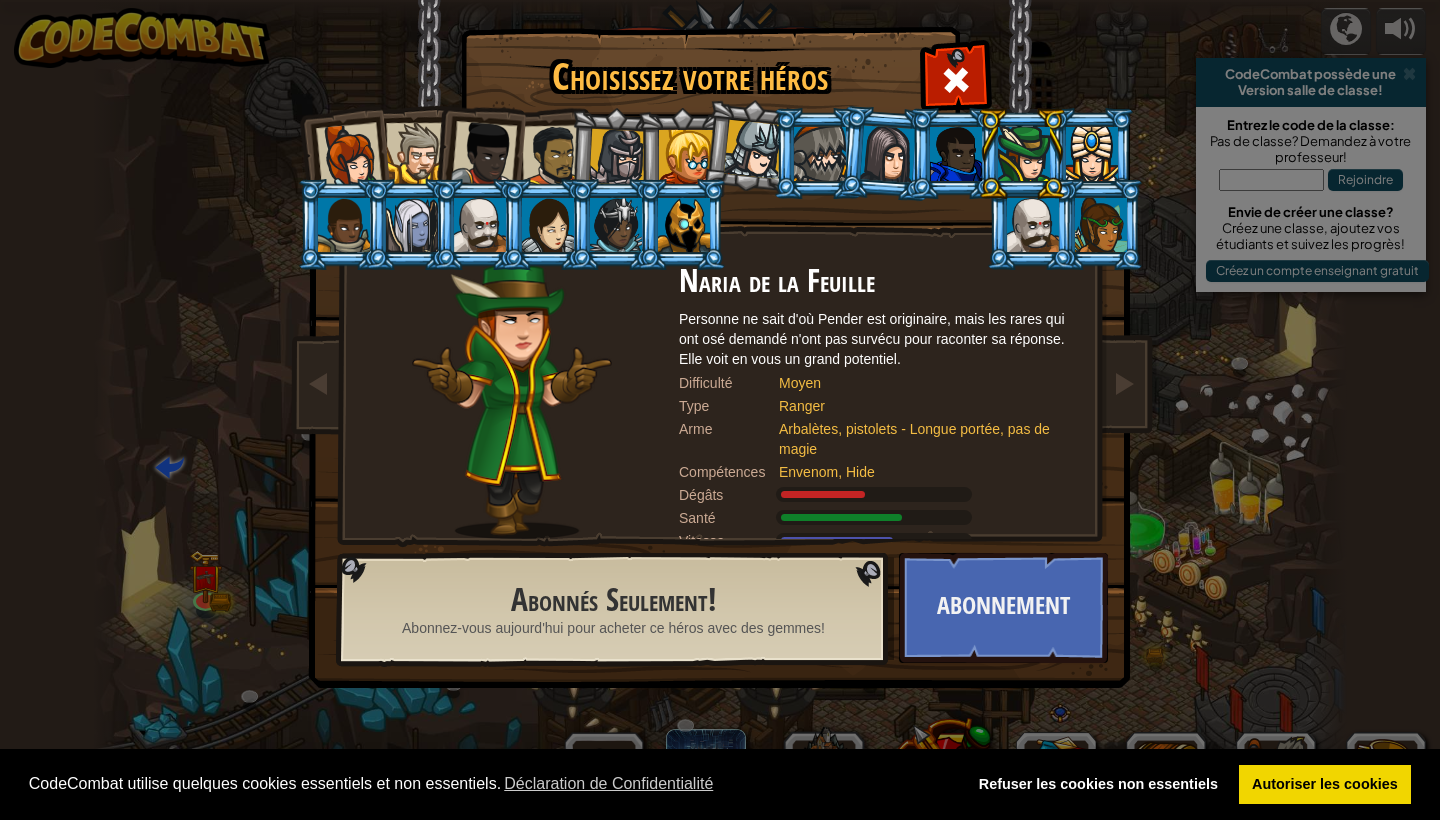 click at bounding box center (349, 156) 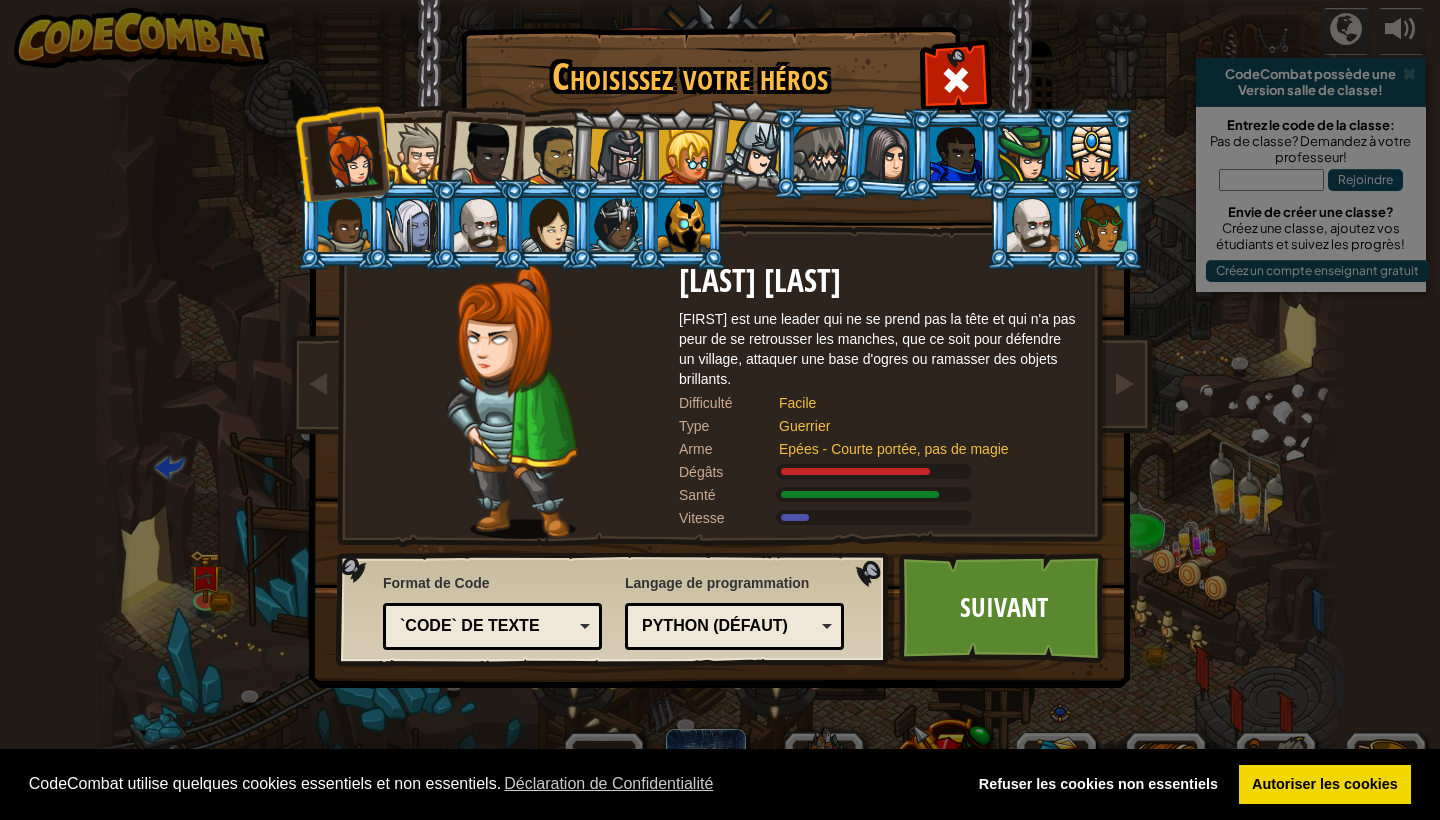 click at bounding box center [617, 157] 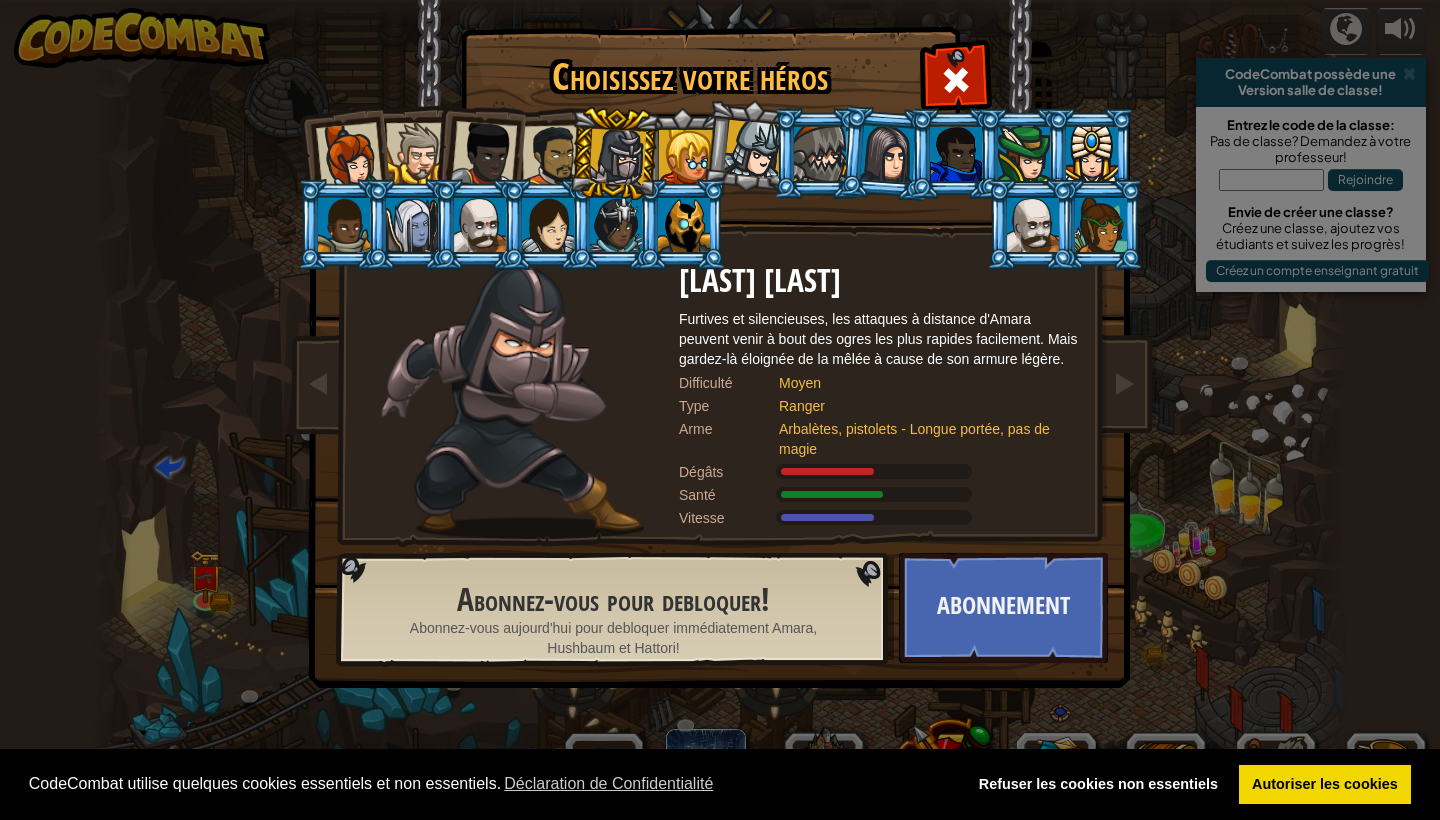 click at bounding box center (553, 156) 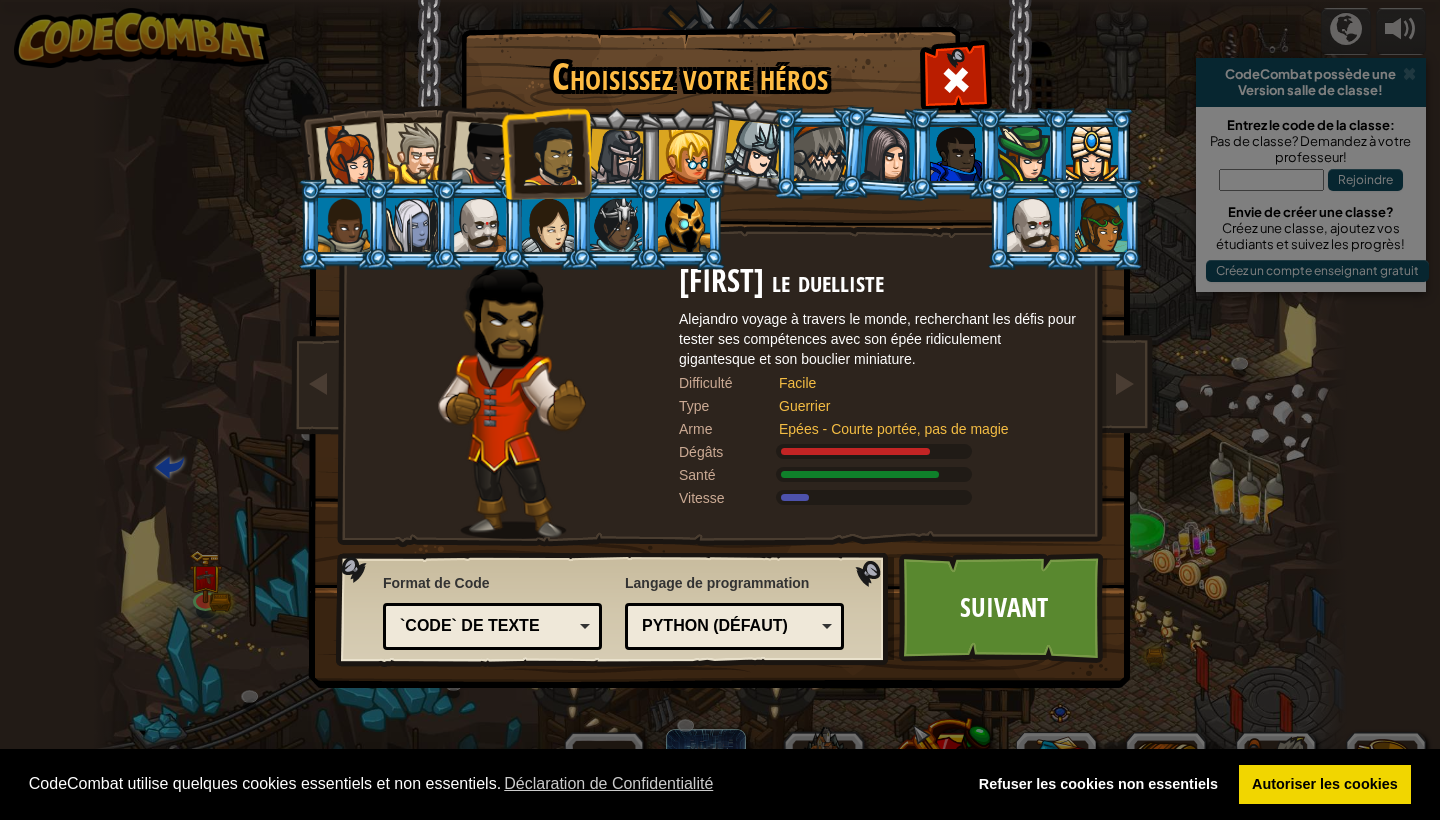 click on "`code` de texte" at bounding box center (486, 626) 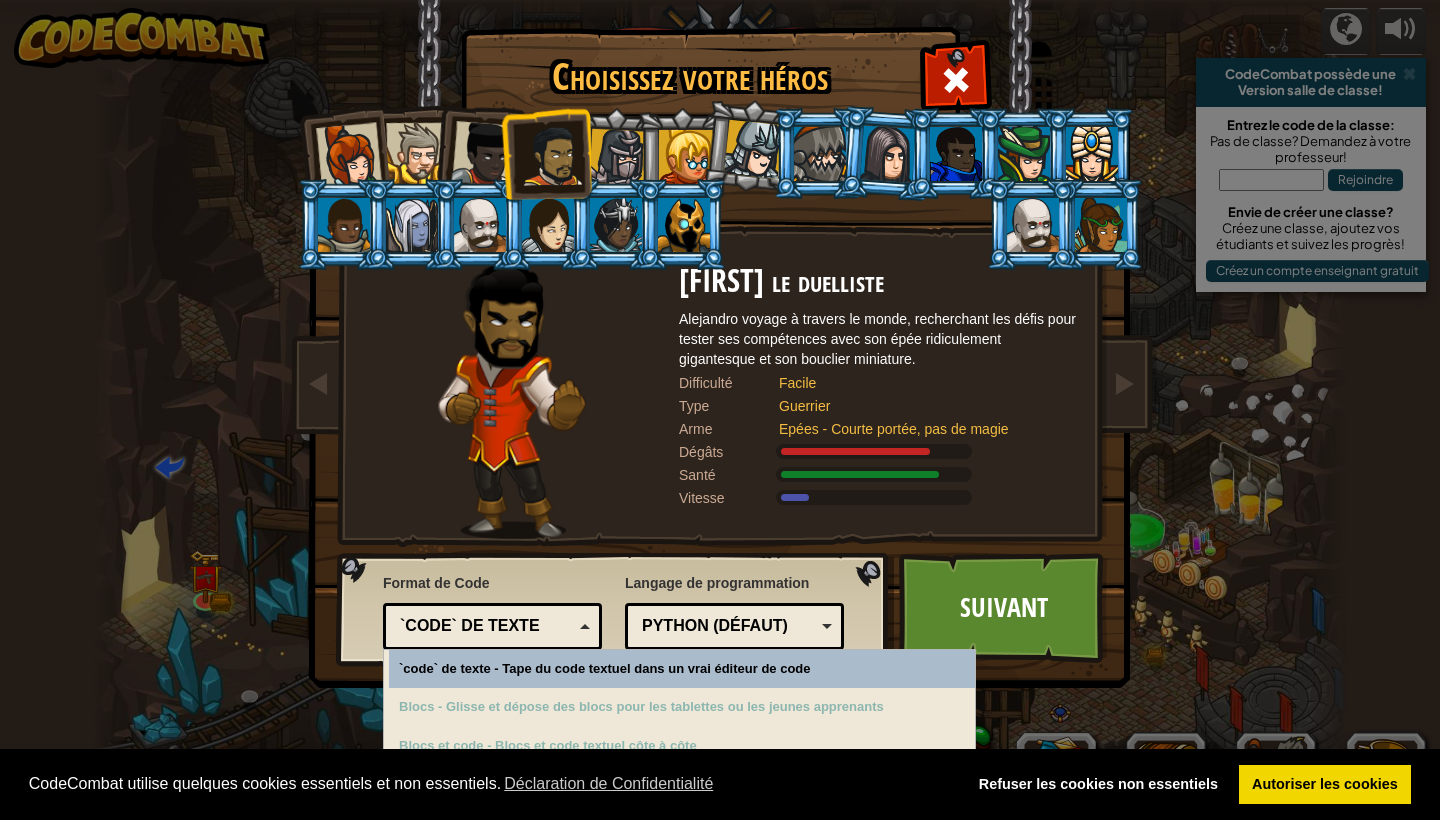 click at bounding box center [478, 224] 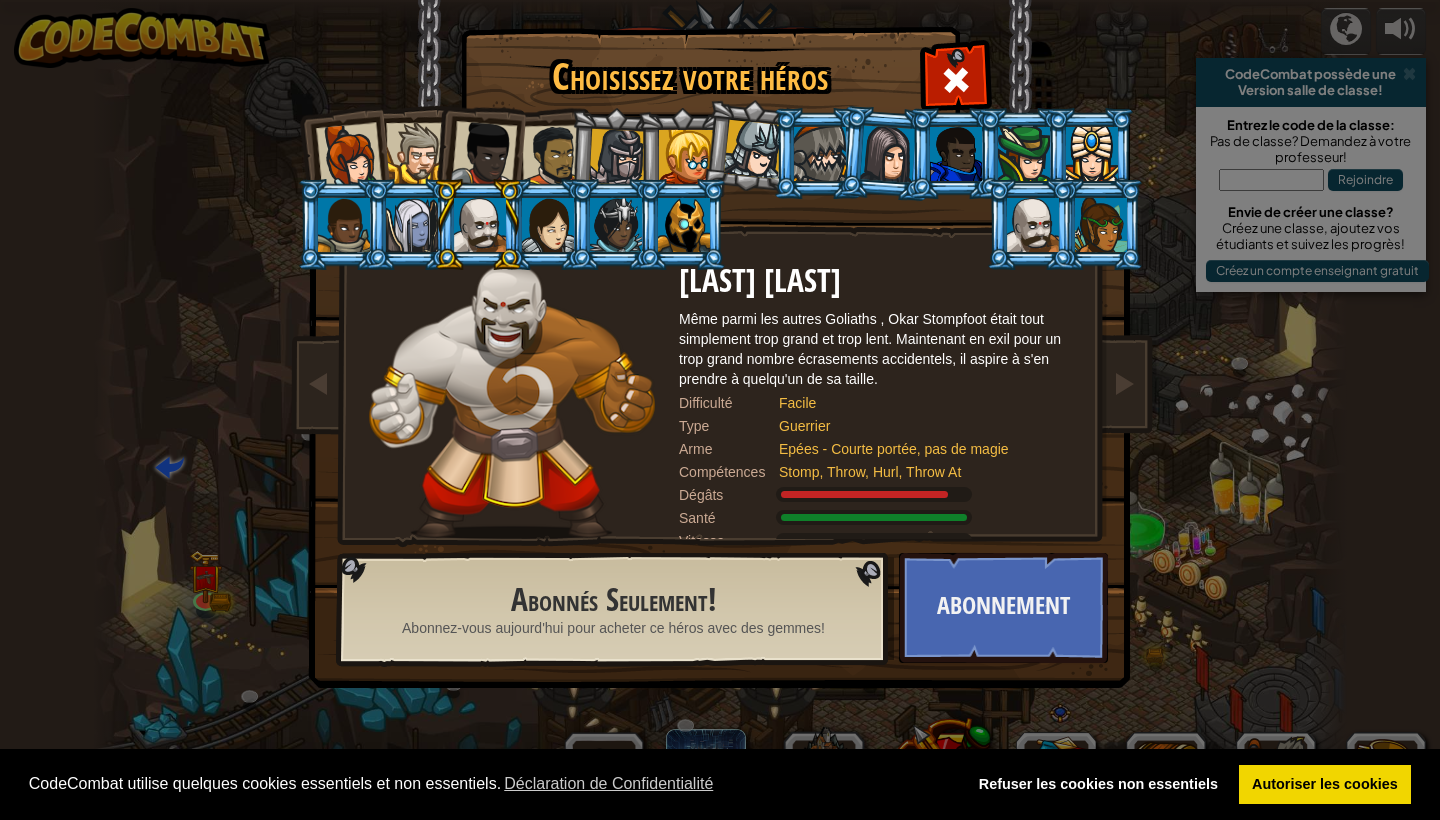 click at bounding box center (416, 153) 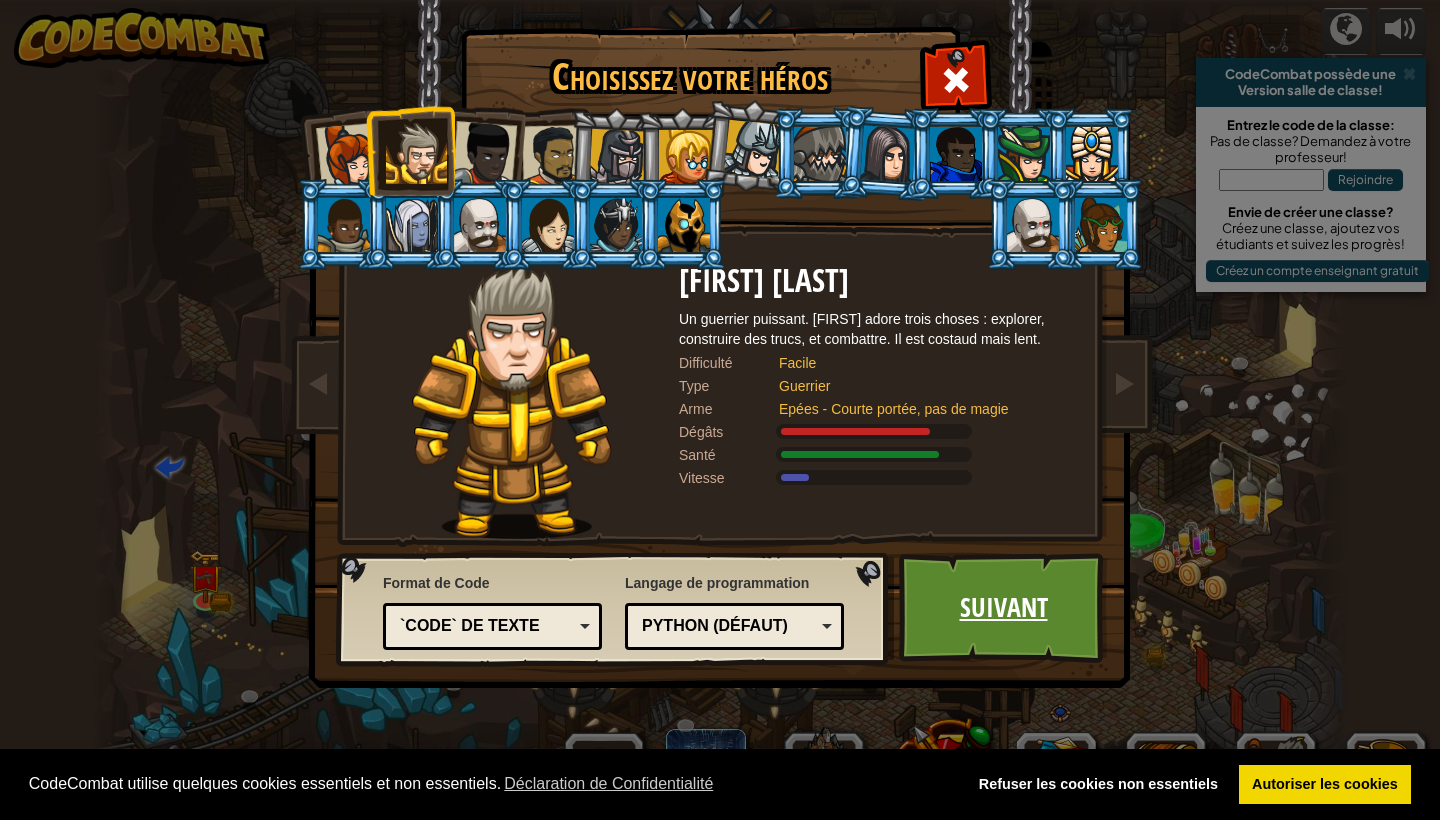 click on "Suivant" at bounding box center (1003, 608) 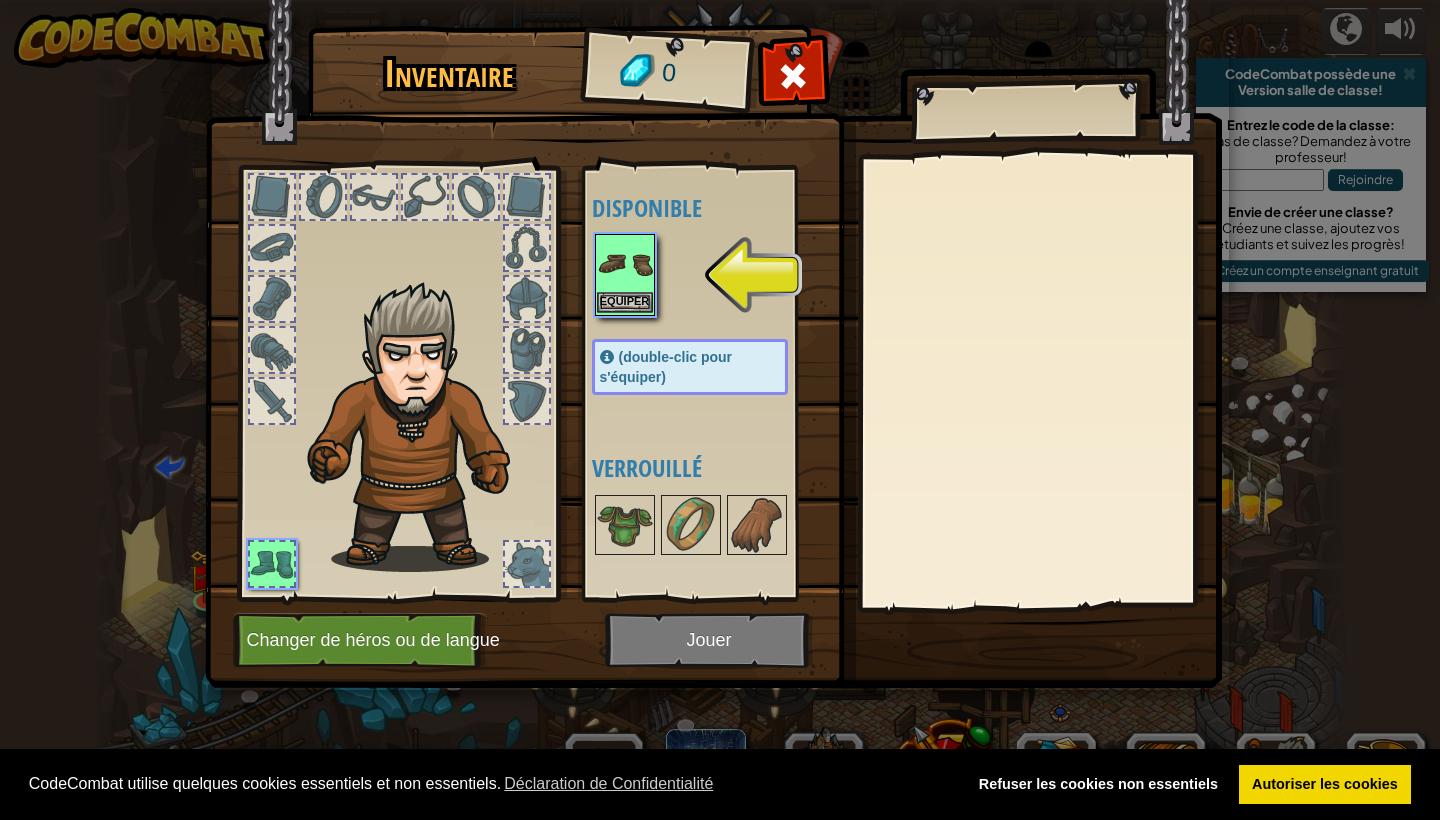 click at bounding box center [625, 264] 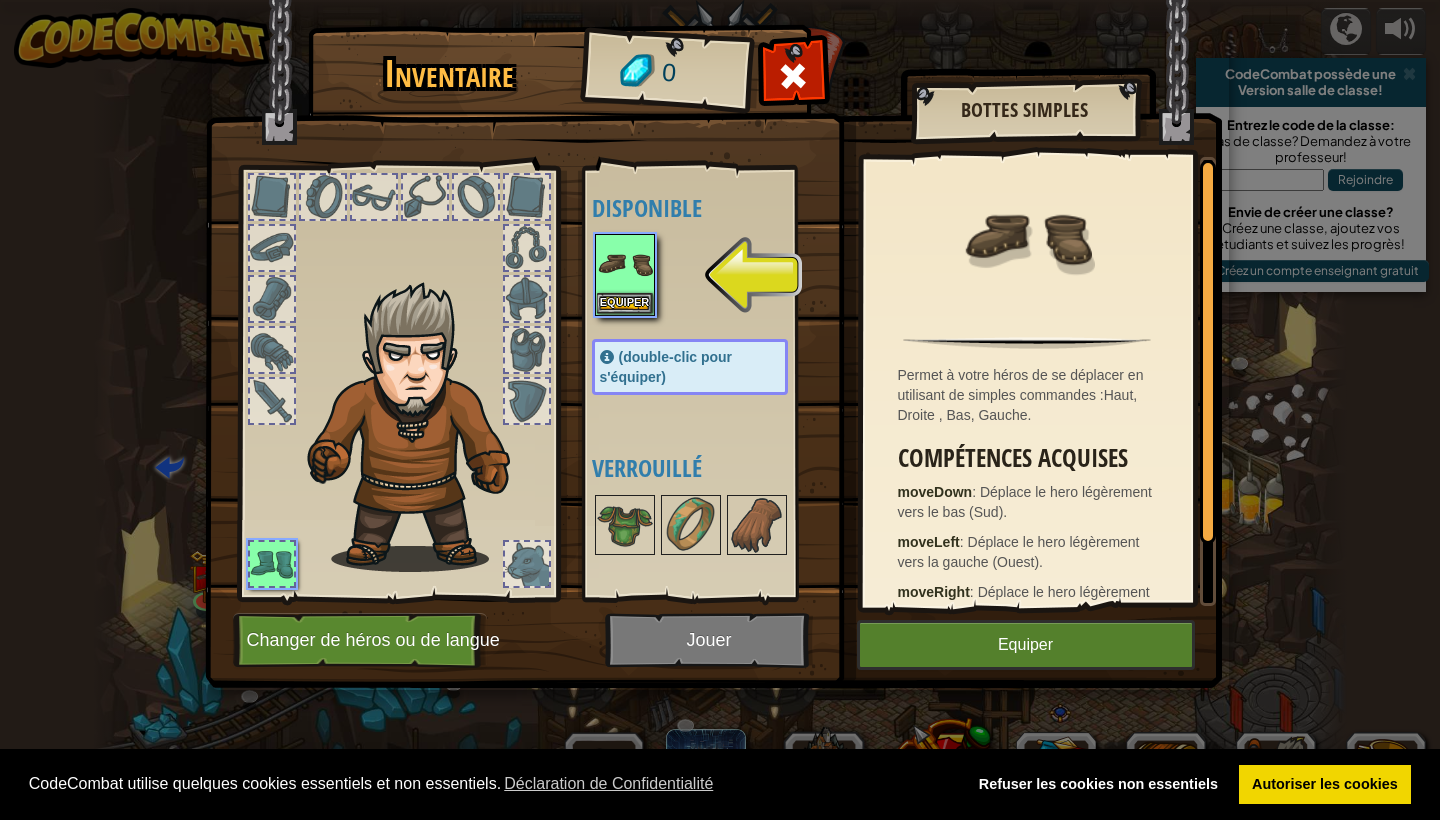 click on "Equiper" at bounding box center [1026, 645] 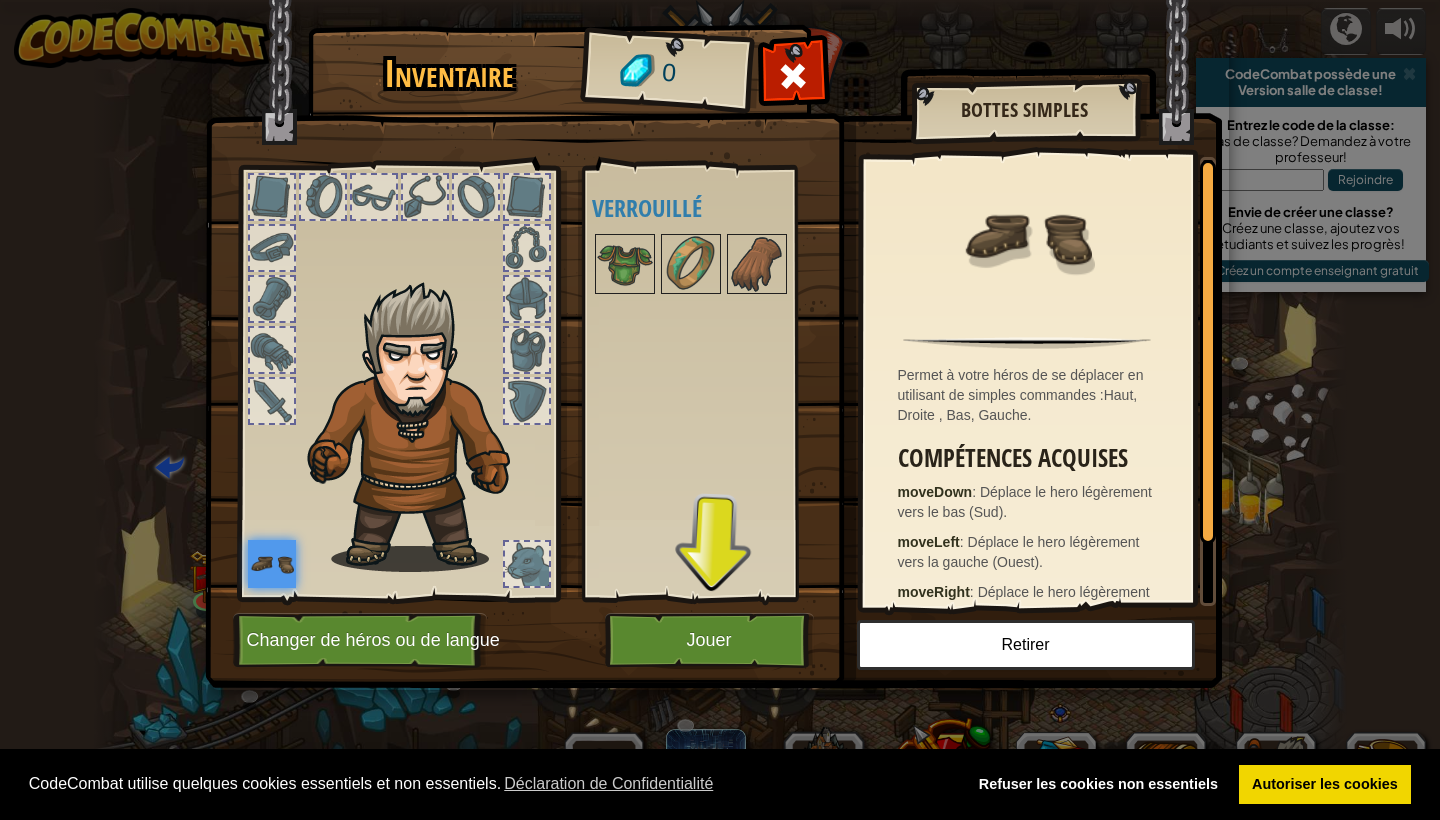 click on "Jouer" at bounding box center (709, 640) 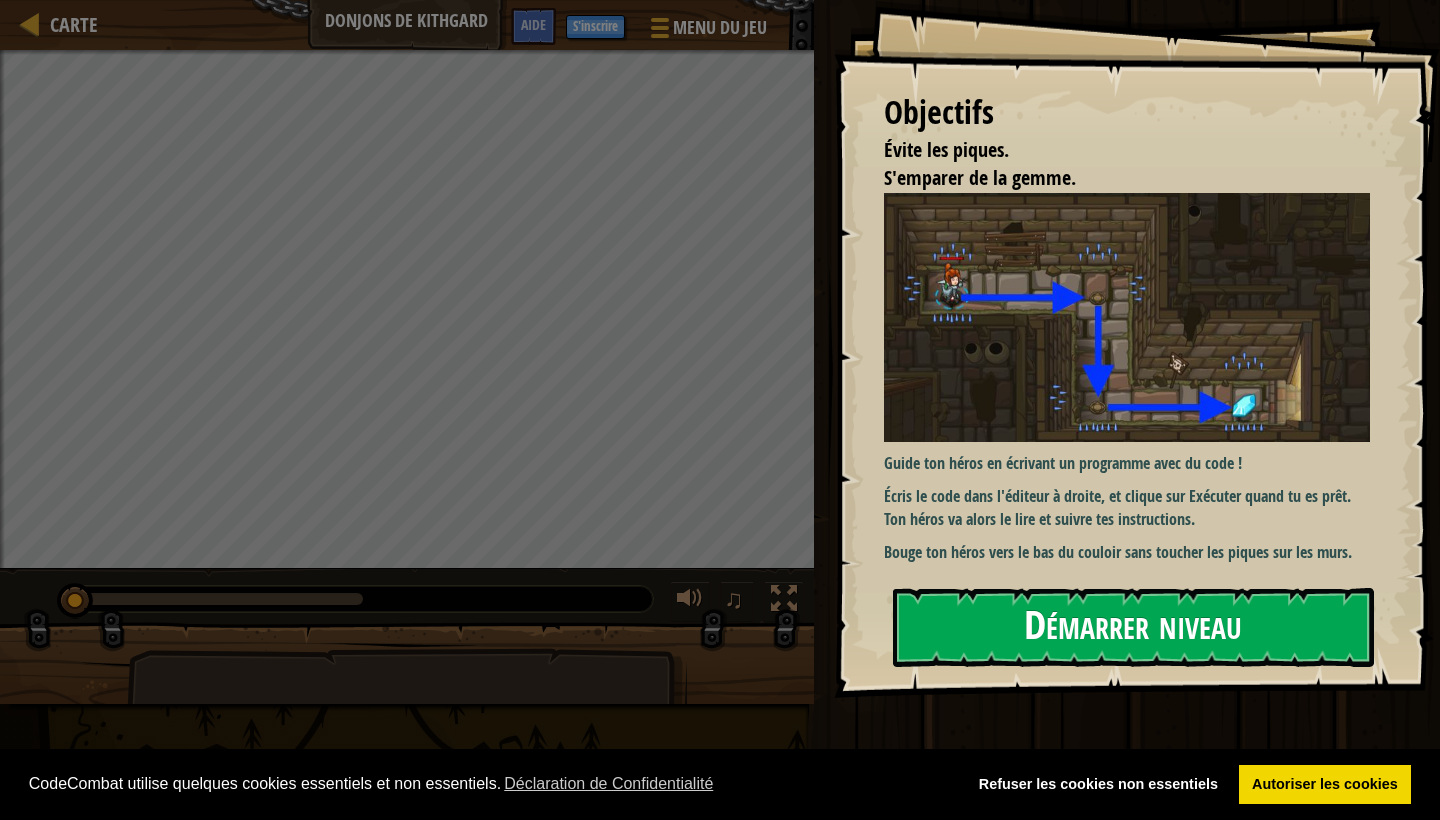 click on "Démarrer niveau" at bounding box center (1133, 627) 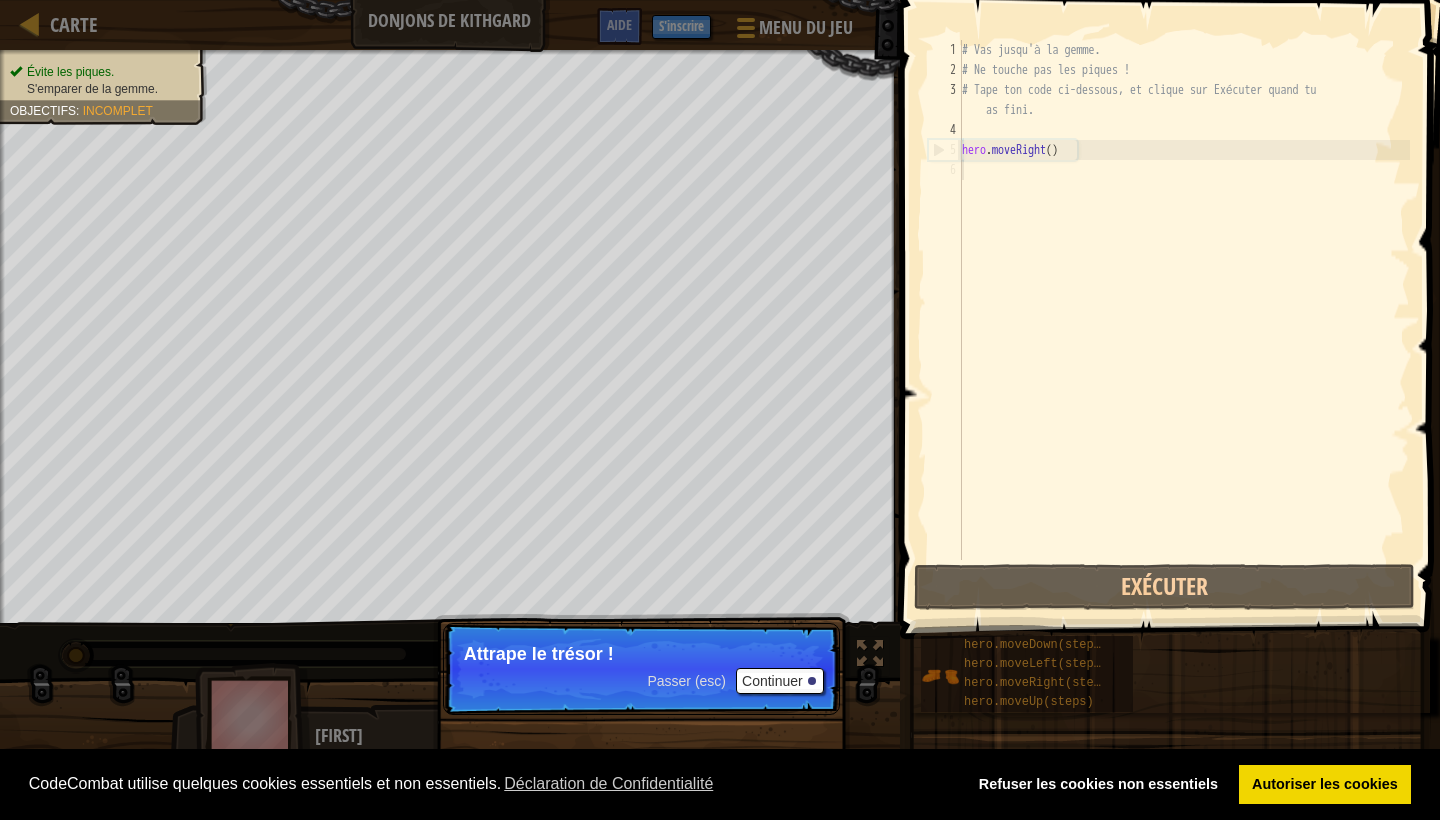 click on "Continuer" at bounding box center (780, 681) 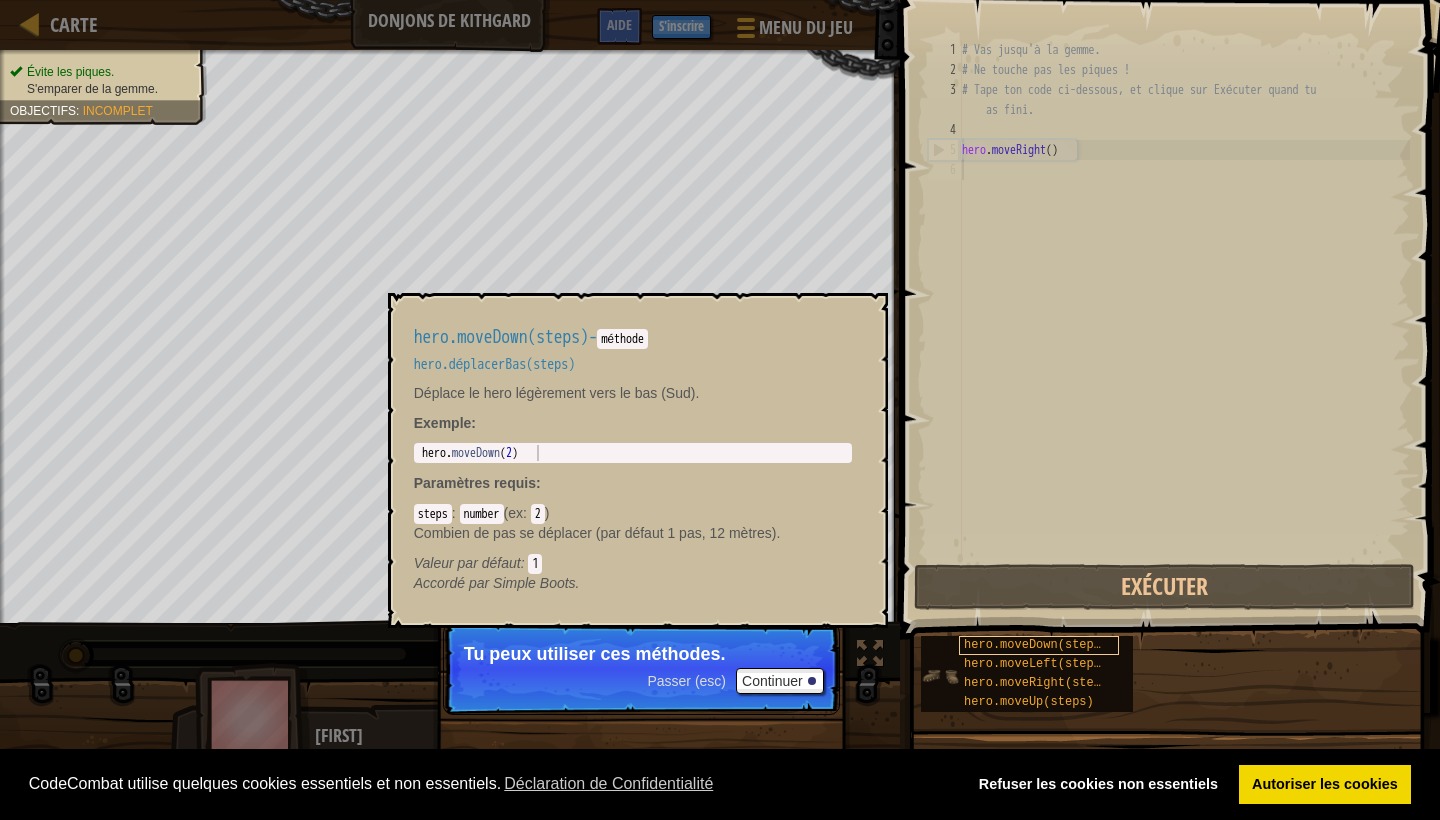 click on "hero.moveDown(steps)" at bounding box center (1036, 645) 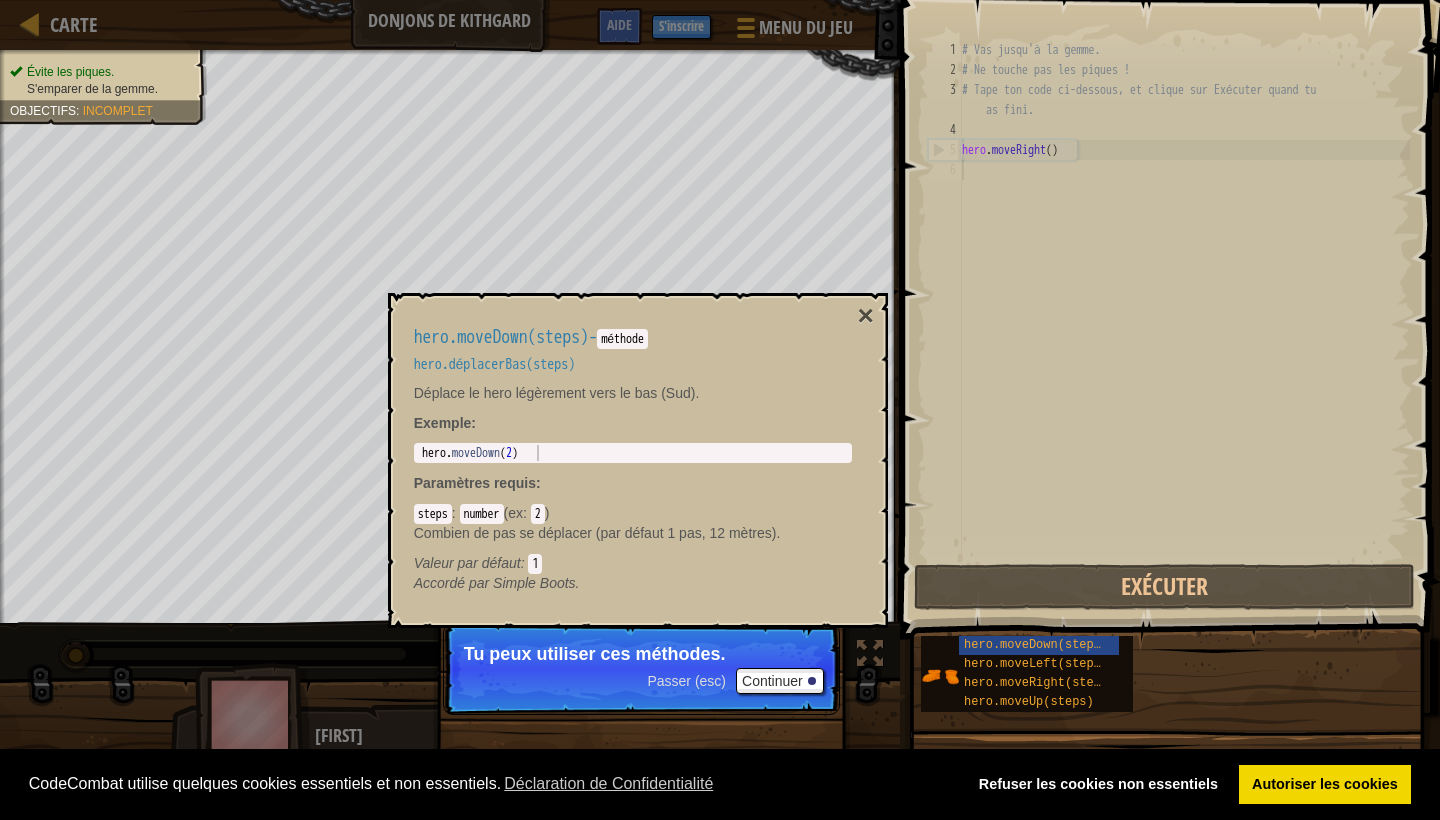 scroll, scrollTop: 9, scrollLeft: 0, axis: vertical 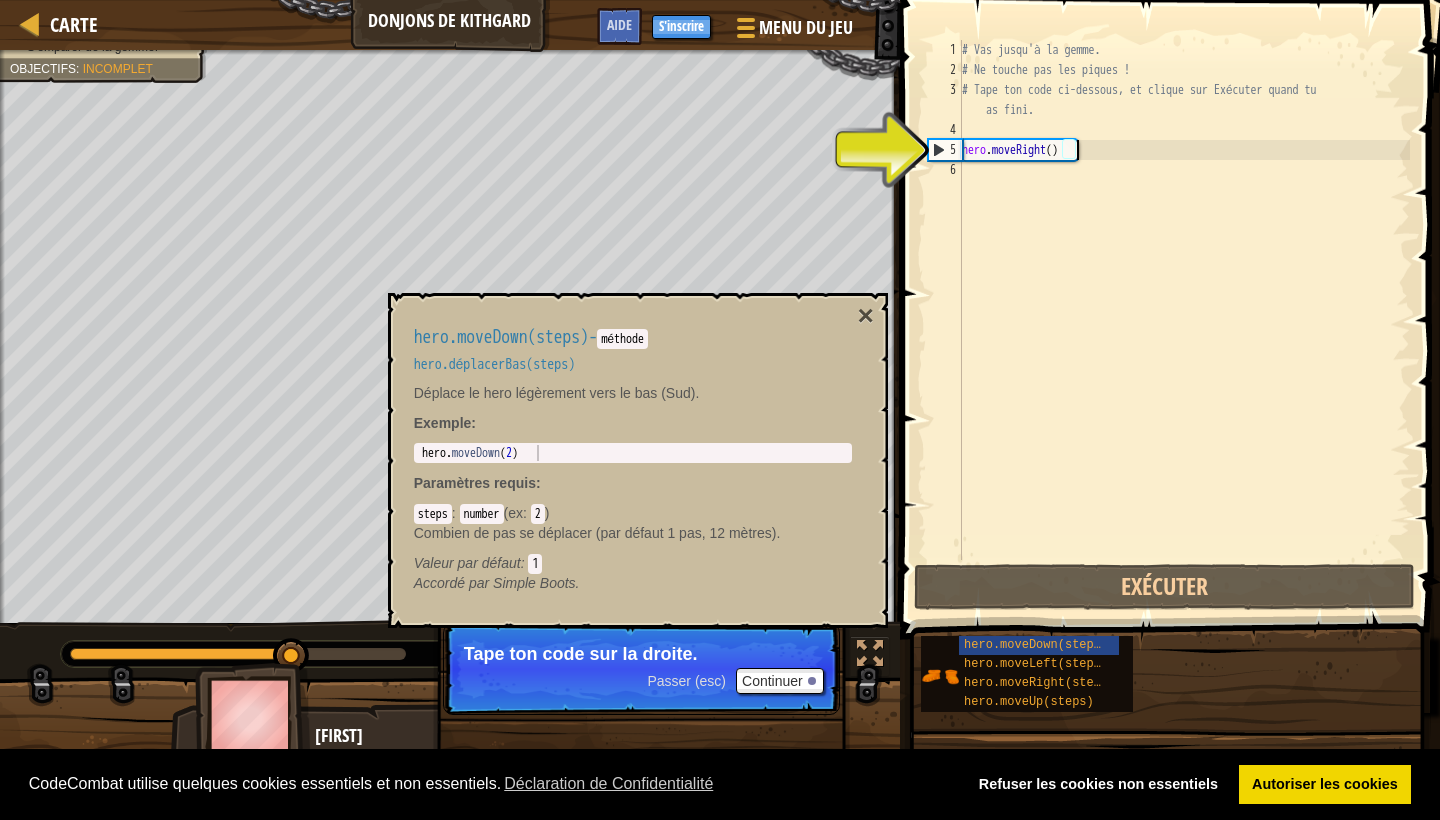 click on "# Vas jusqu'à la gemme. # Ne touche pas les piques ! # Tape ton code ci-dessous, et clique sur Exécuter quand tu
as fini. hero . moveRight ( )" at bounding box center [1184, 320] 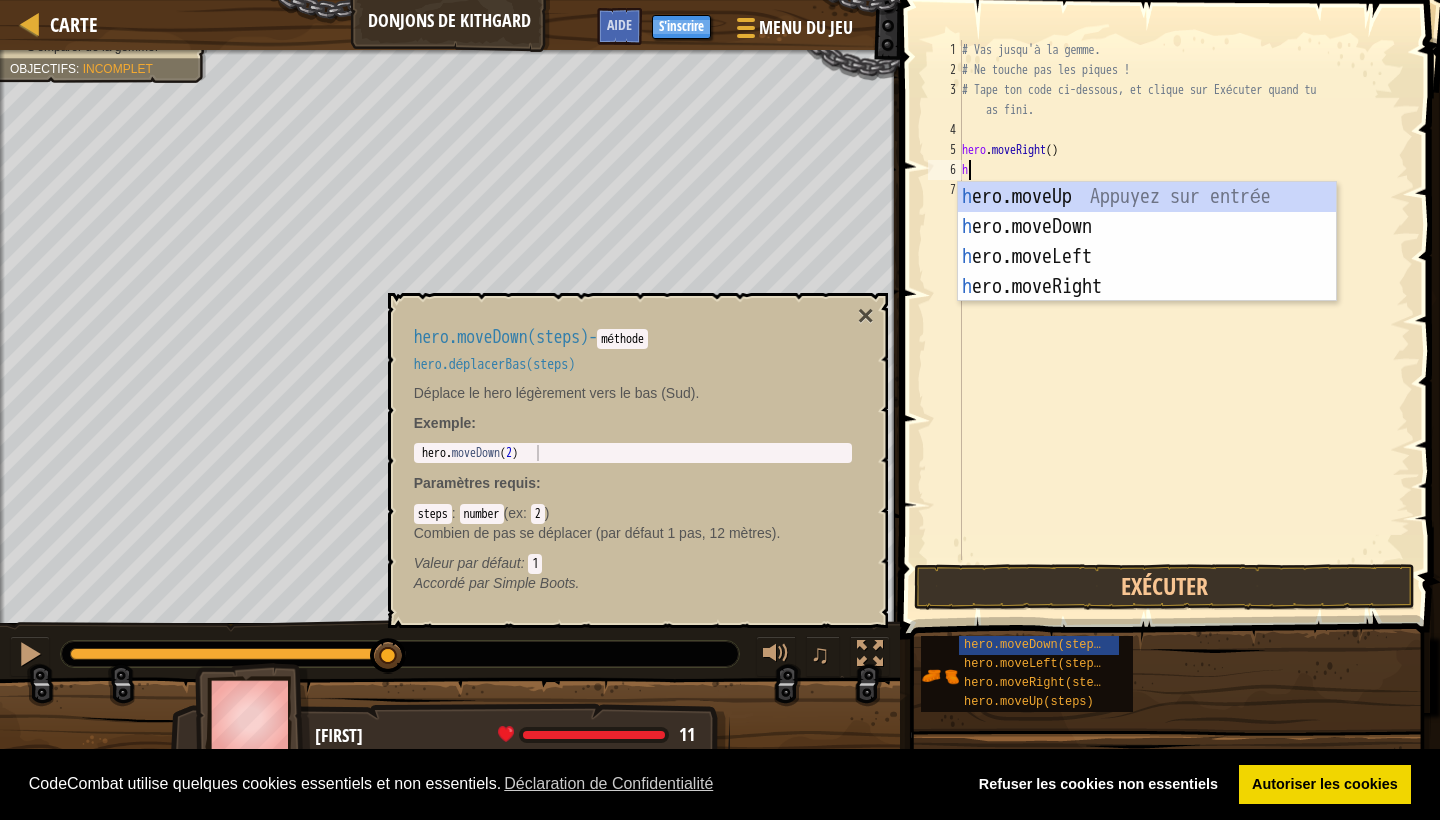 type on "her" 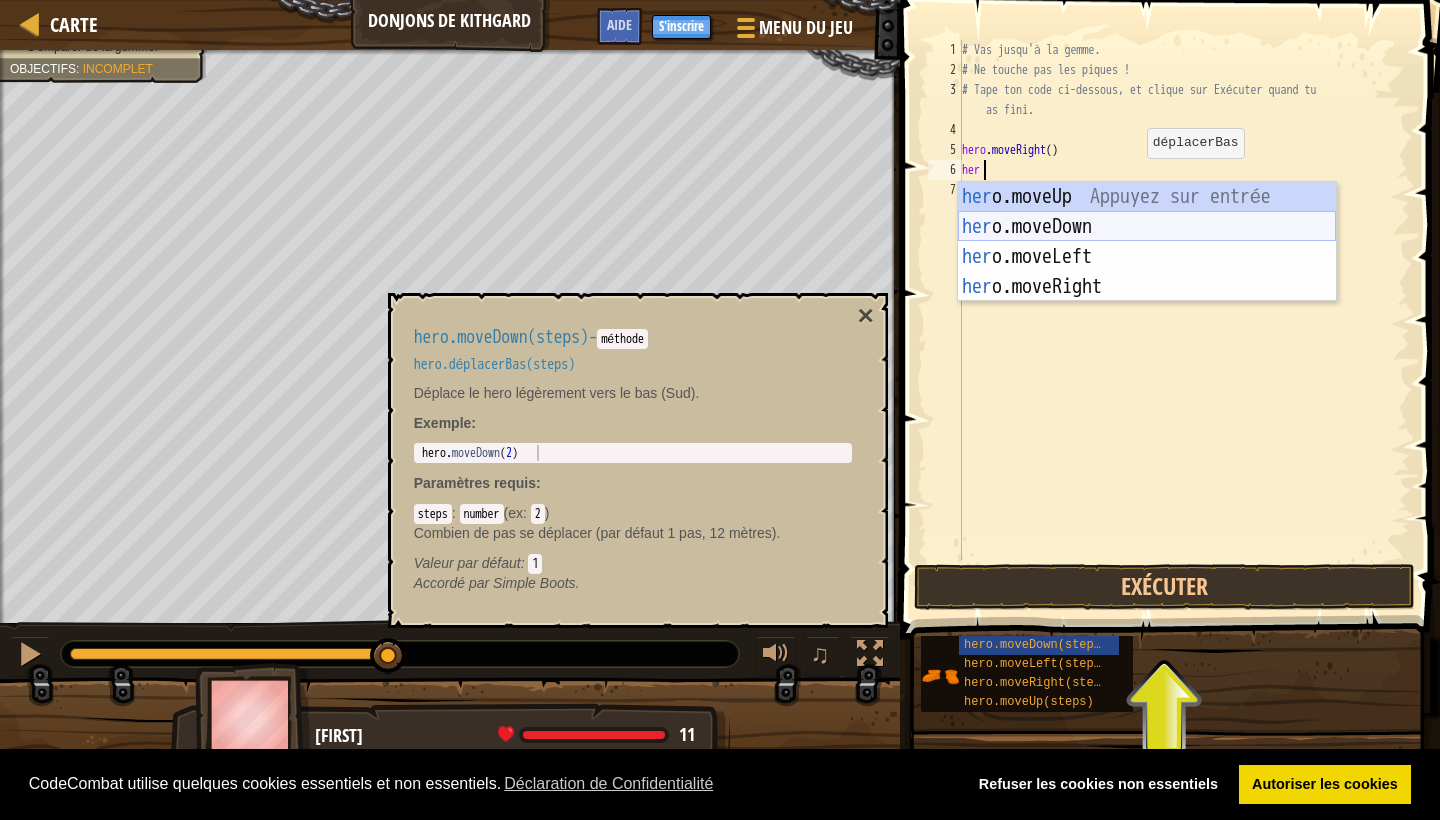 click on "her o.moveUp Appuyez sur entrée her o.moveDown Appuyez sur entrée her o.moveLeft Appuyez sur entrée her o.moveRight Appuyez sur entrée" at bounding box center (1147, 272) 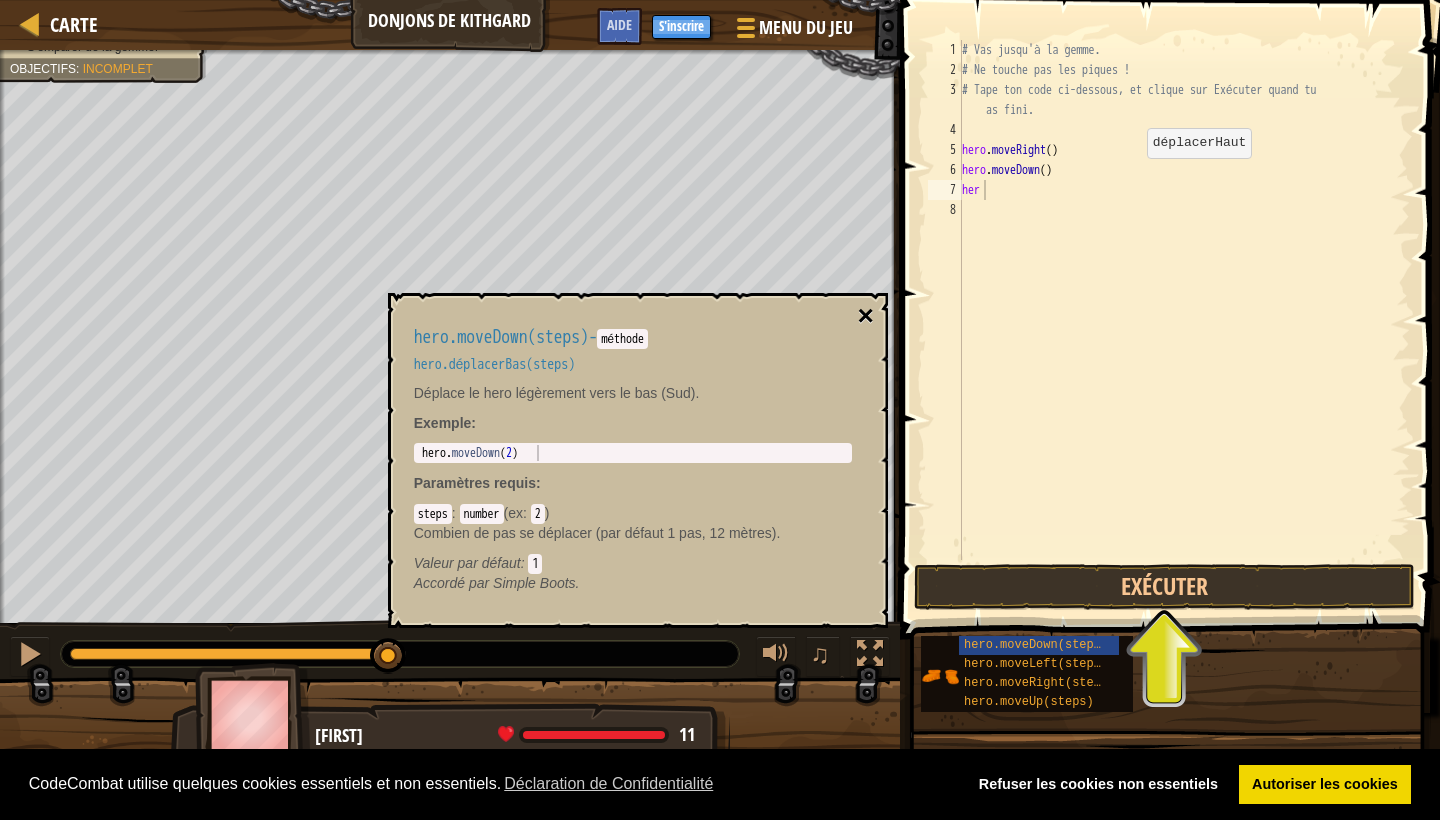 click on "×" at bounding box center [865, 316] 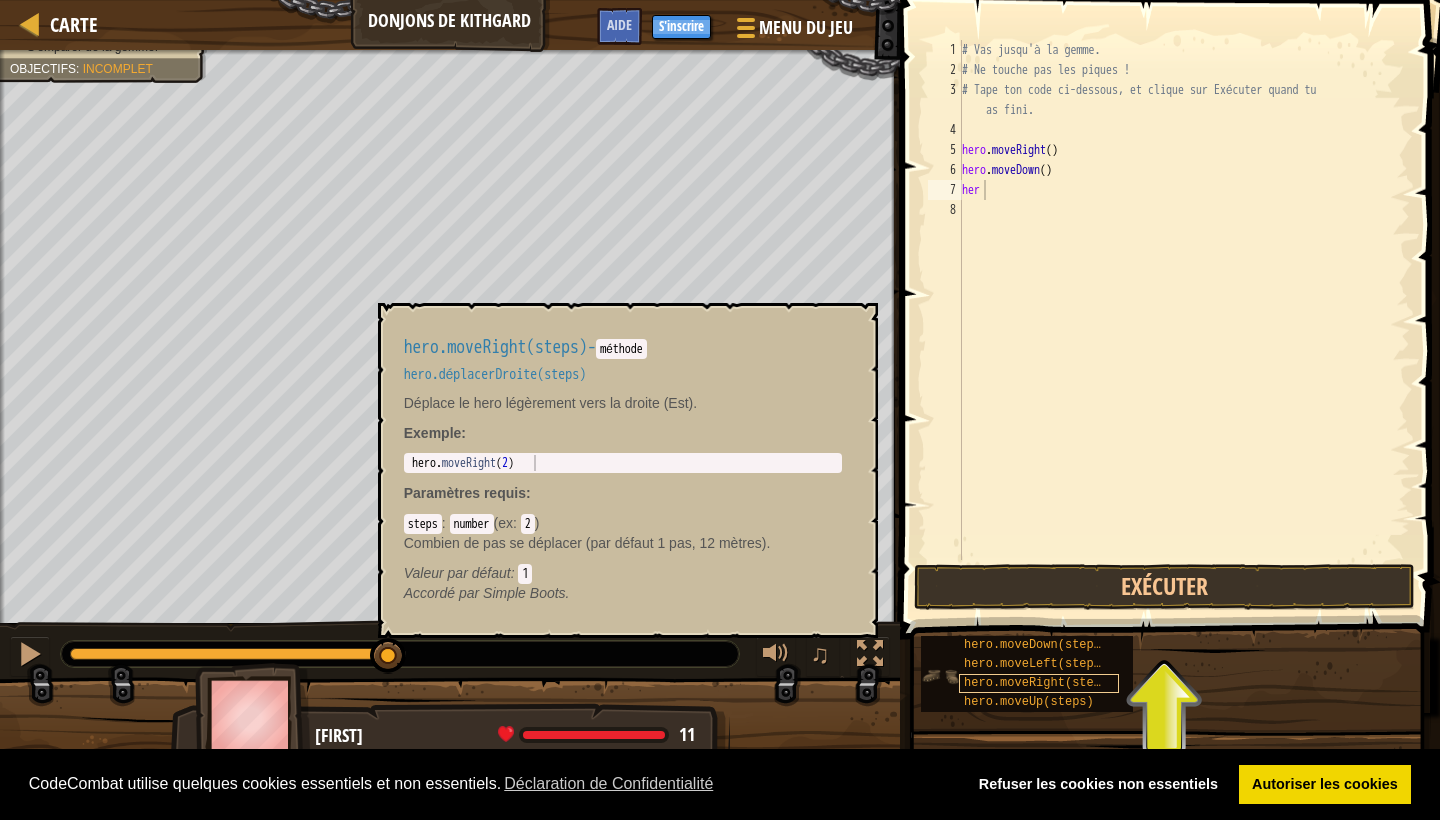 click on "hero.moveRight(steps)" at bounding box center (1039, 683) 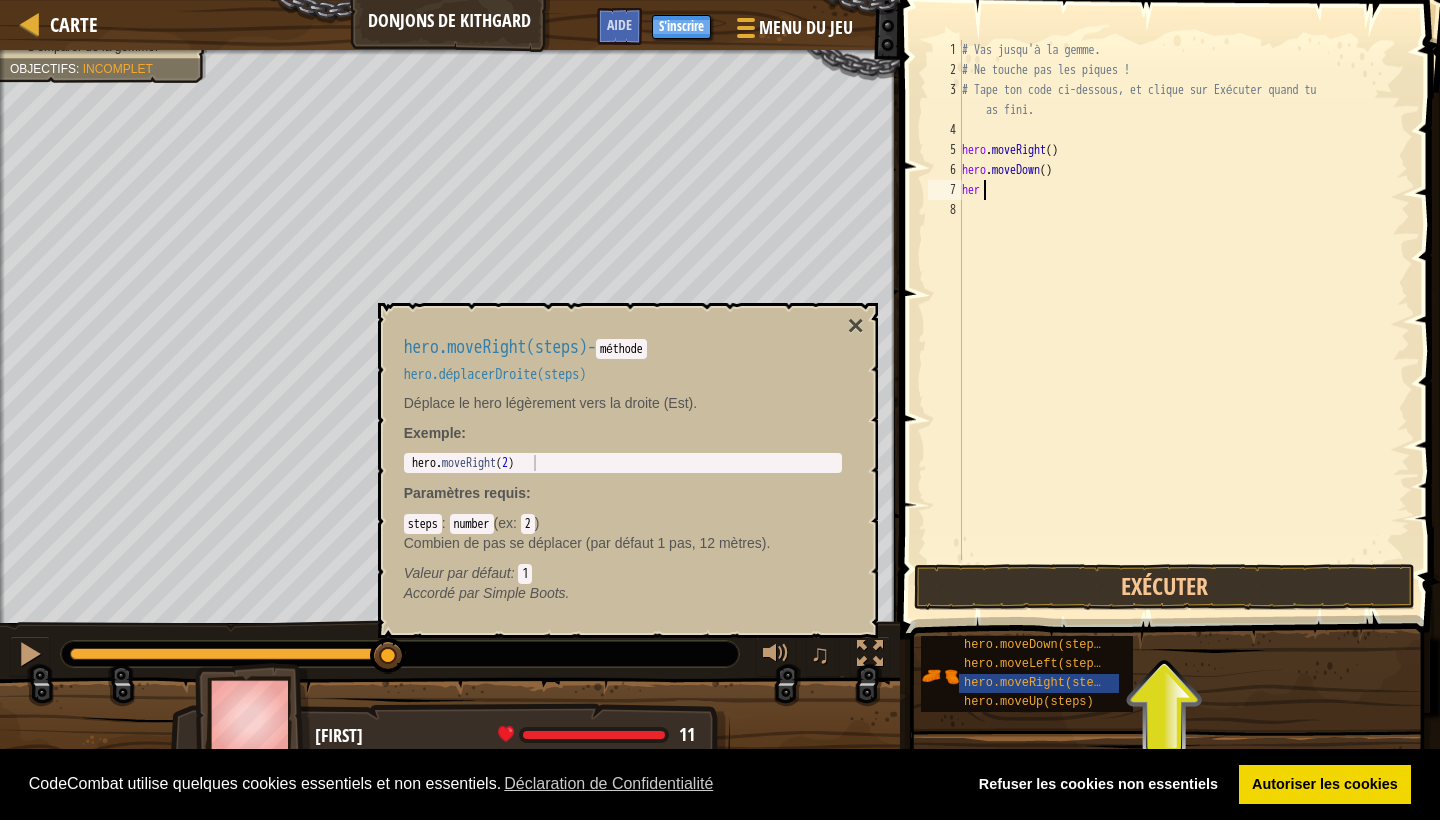 type on "hero" 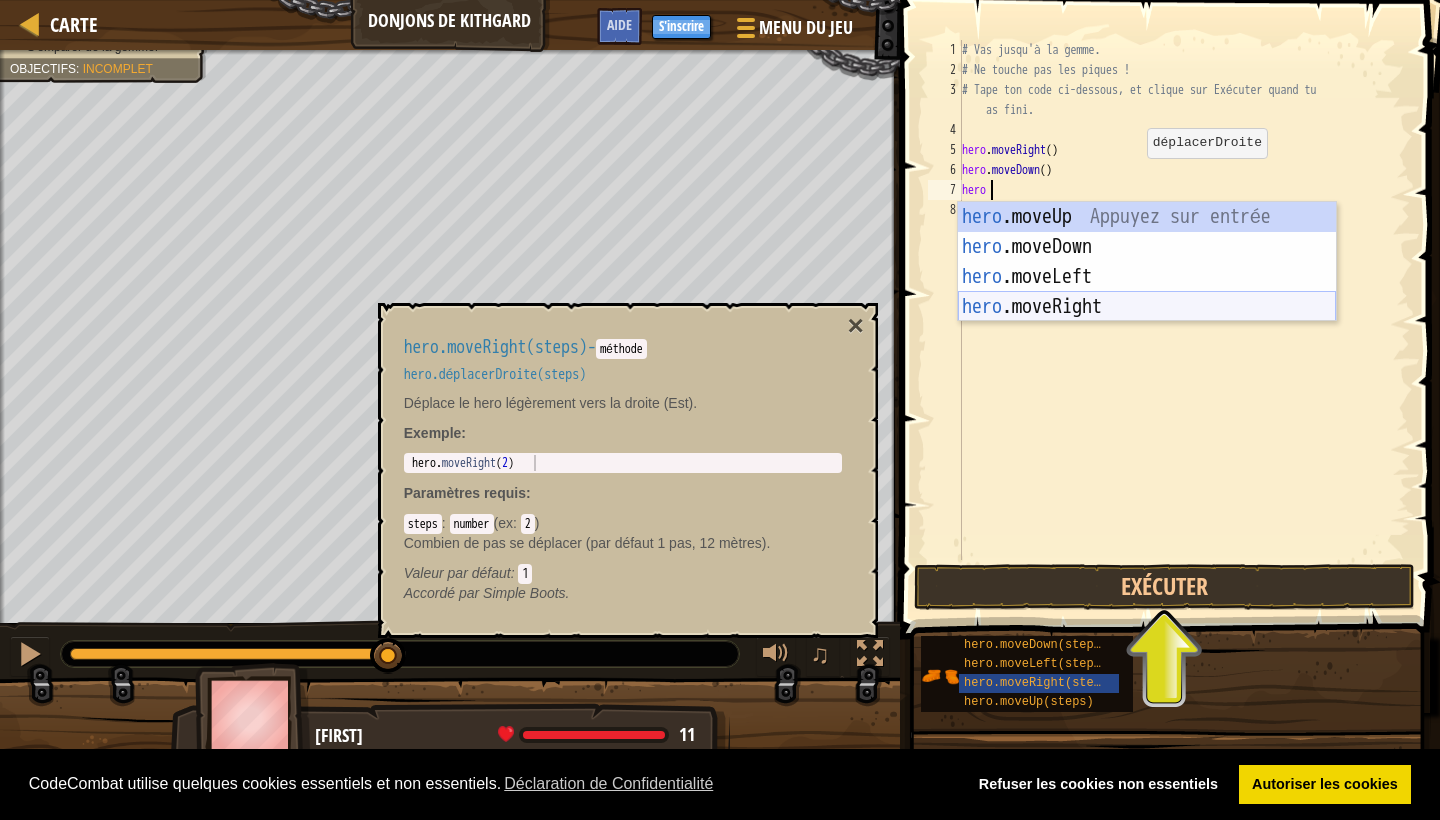click on "hero .moveUp Appuyez sur entrée hero .moveDown Appuyez sur entrée hero .moveLeft Appuyez sur entrée hero .moveRight Appuyez sur entrée" at bounding box center [1147, 292] 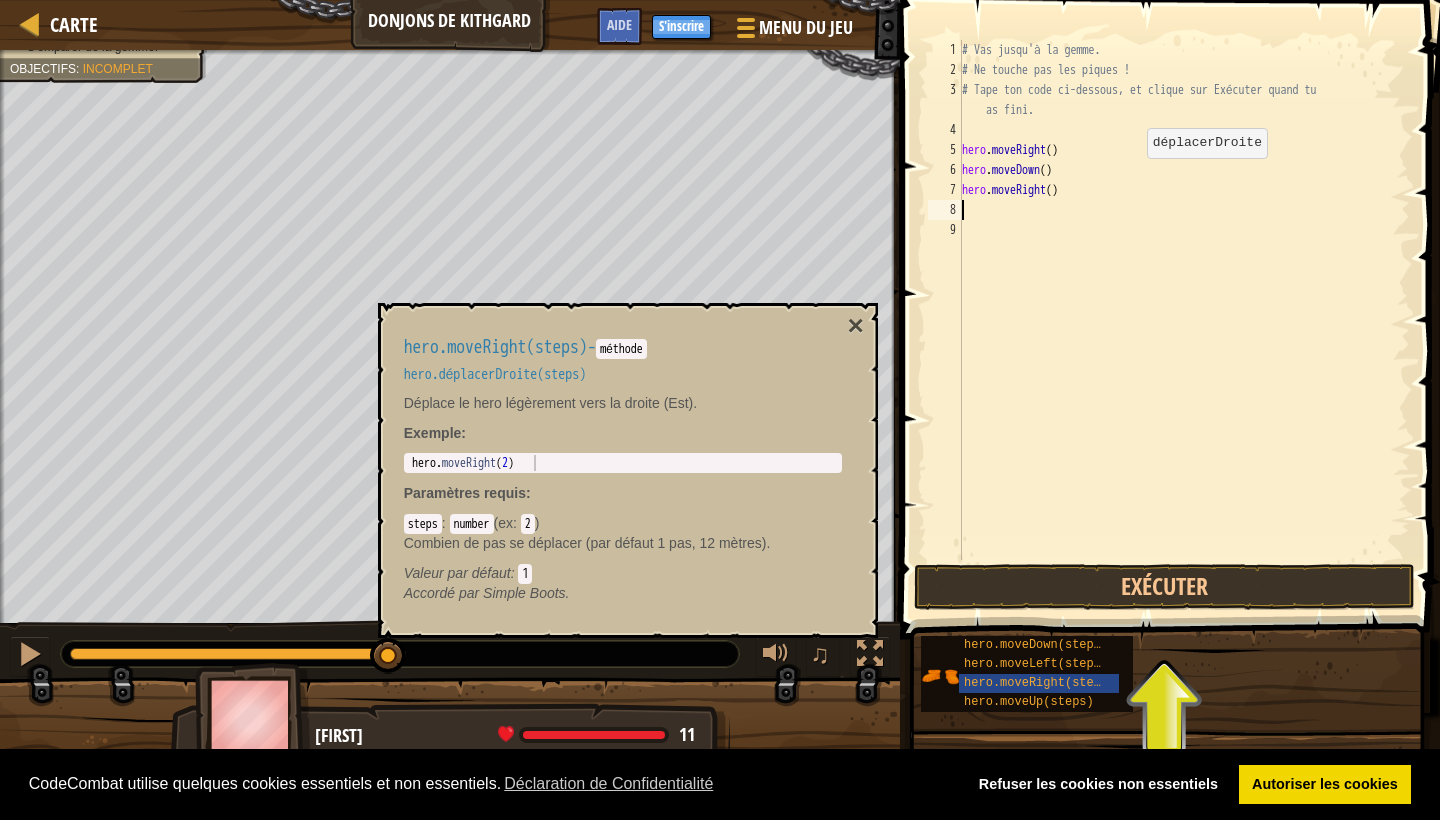 scroll, scrollTop: 9, scrollLeft: 0, axis: vertical 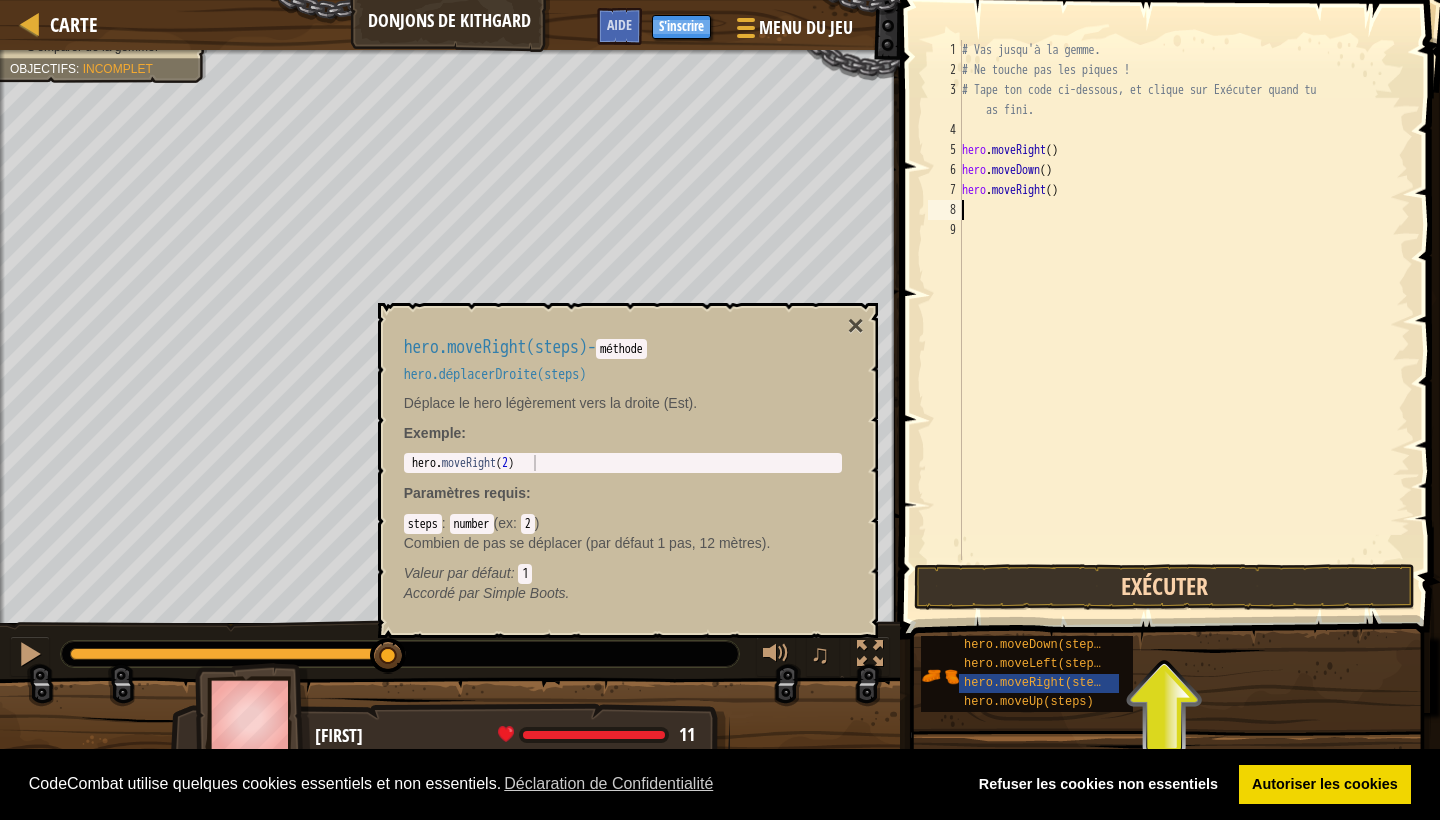 click on "Exécuter" at bounding box center [1164, 587] 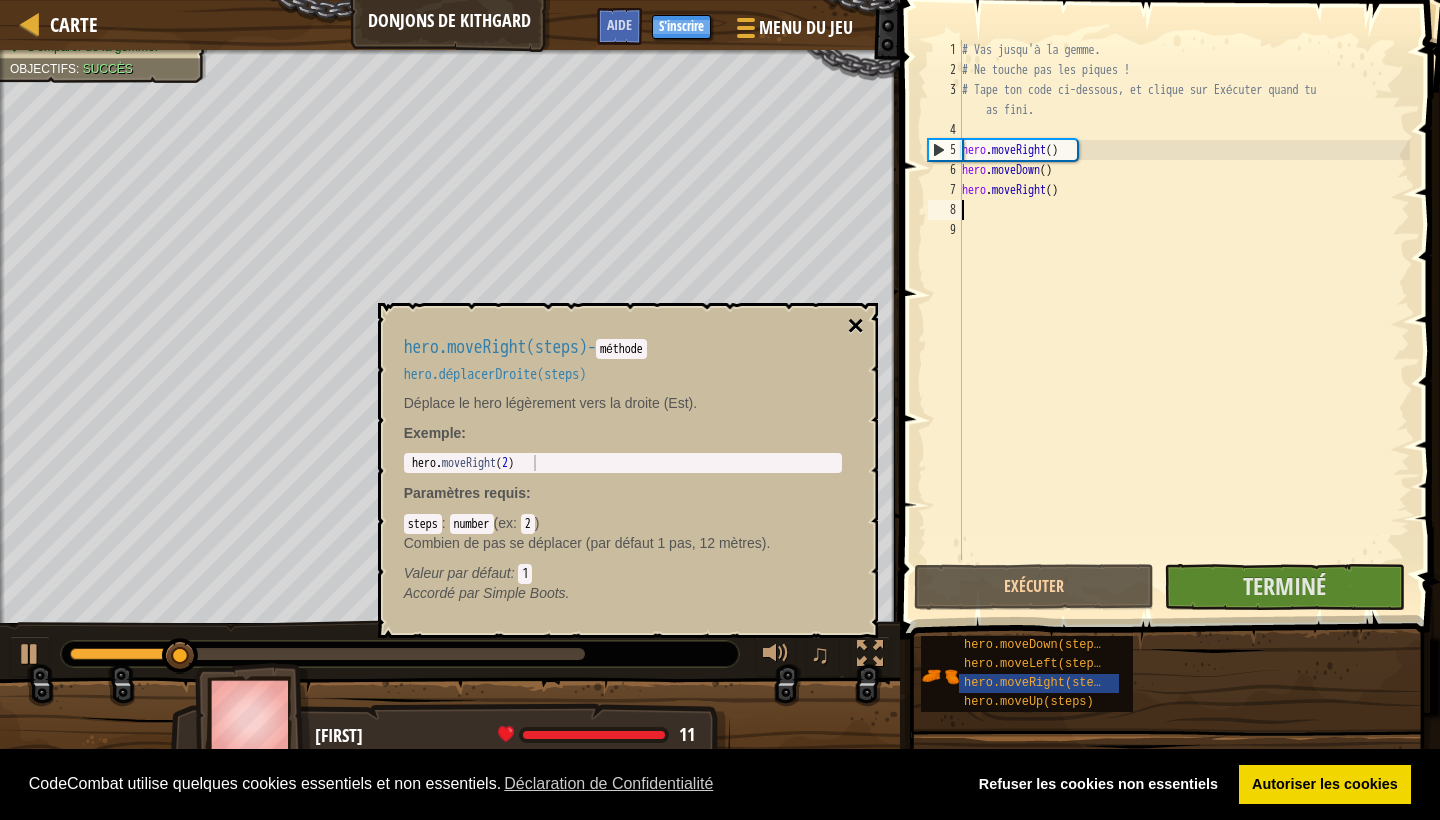 click on "×" at bounding box center (855, 326) 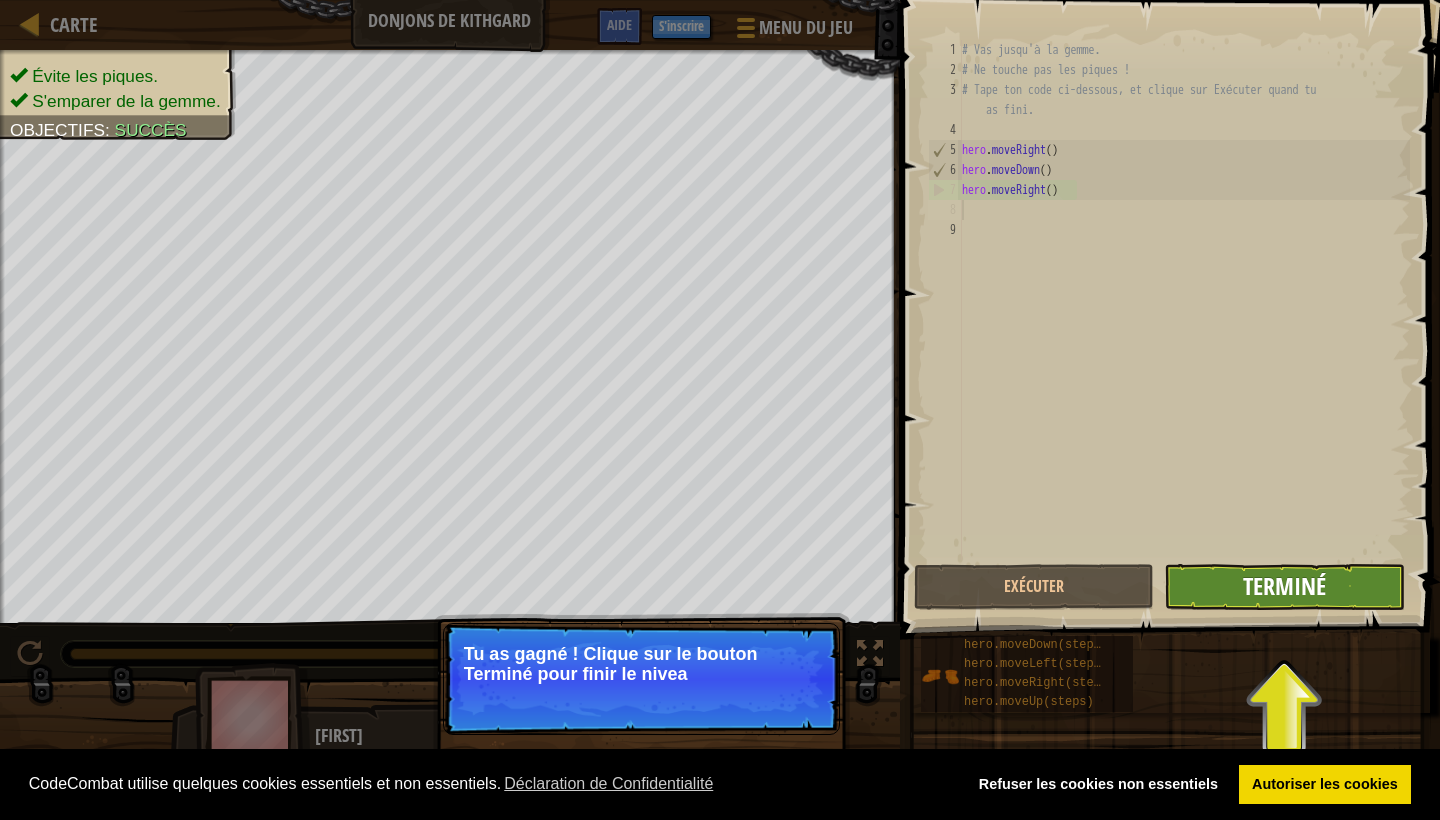 click on "Terminé" at bounding box center [1284, 586] 